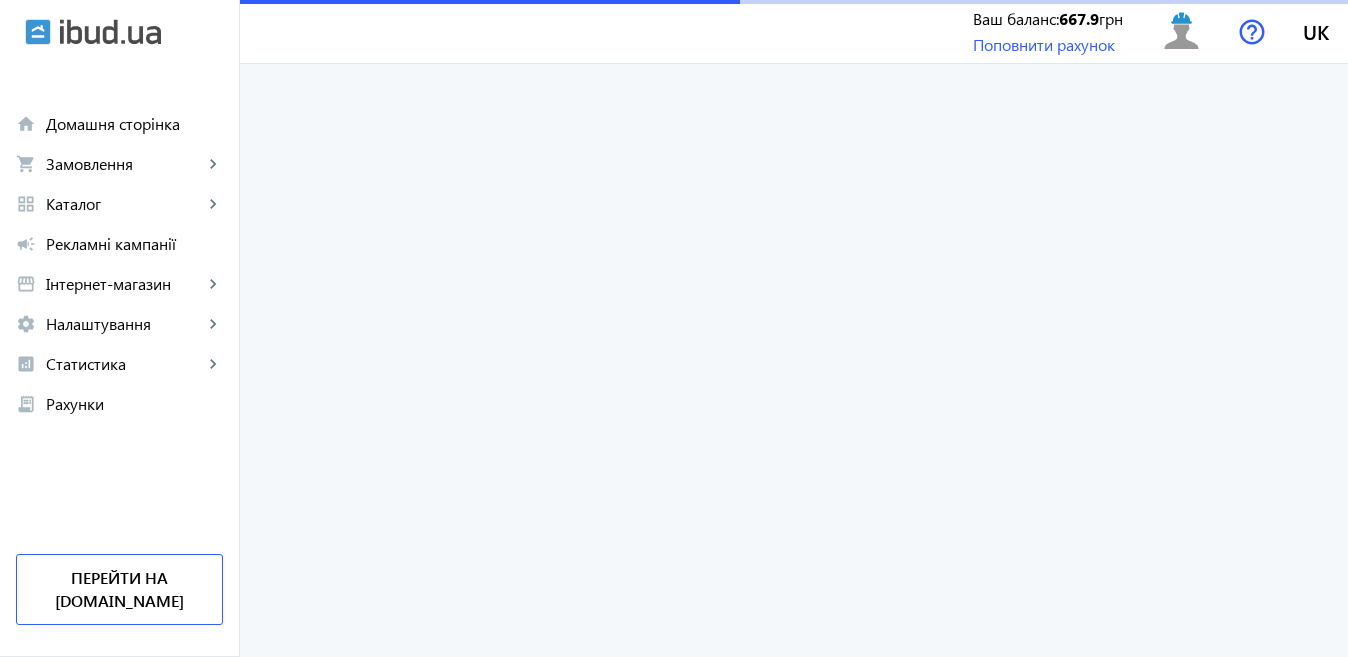 scroll, scrollTop: 0, scrollLeft: 0, axis: both 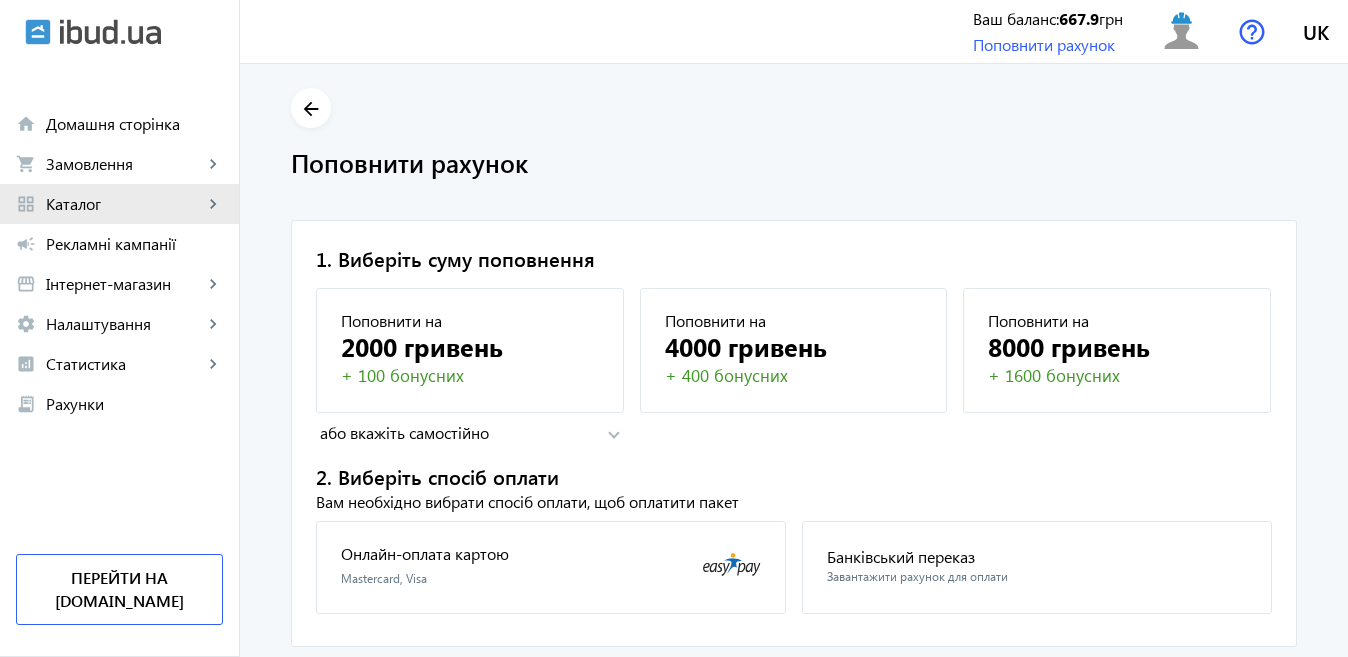 click on "grid_view Каталог keyboard_arrow_right" 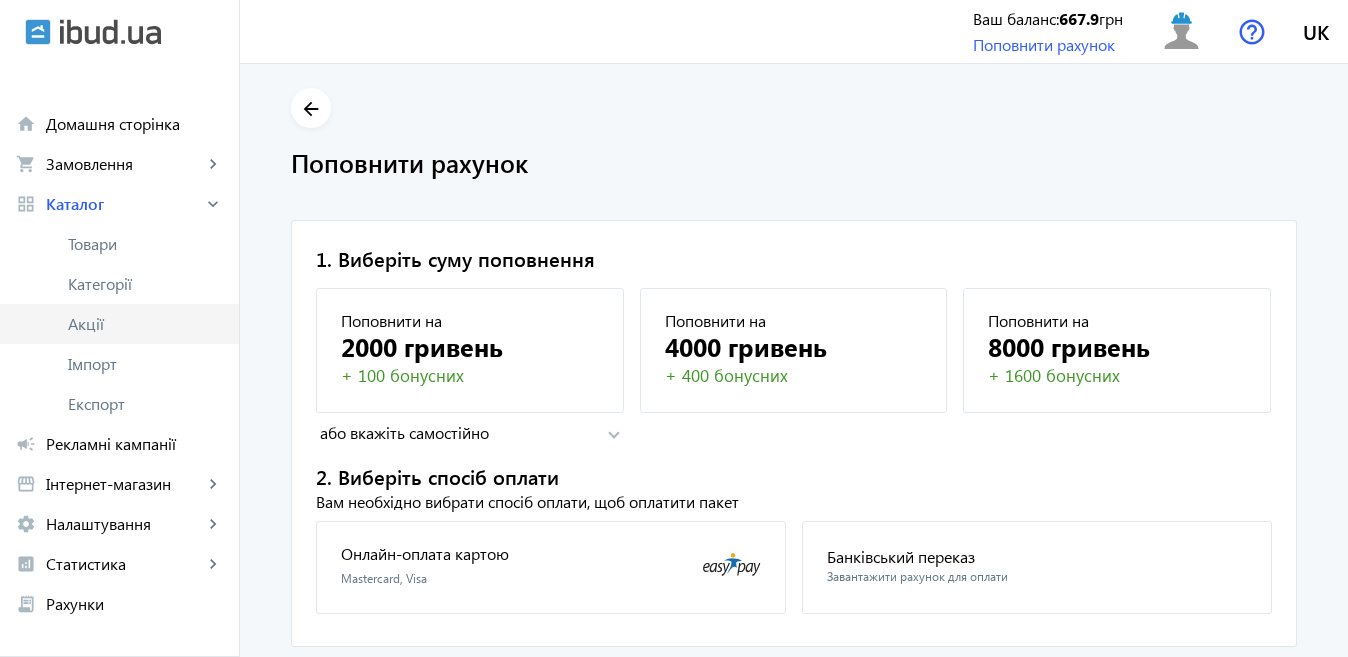click on "Акції" 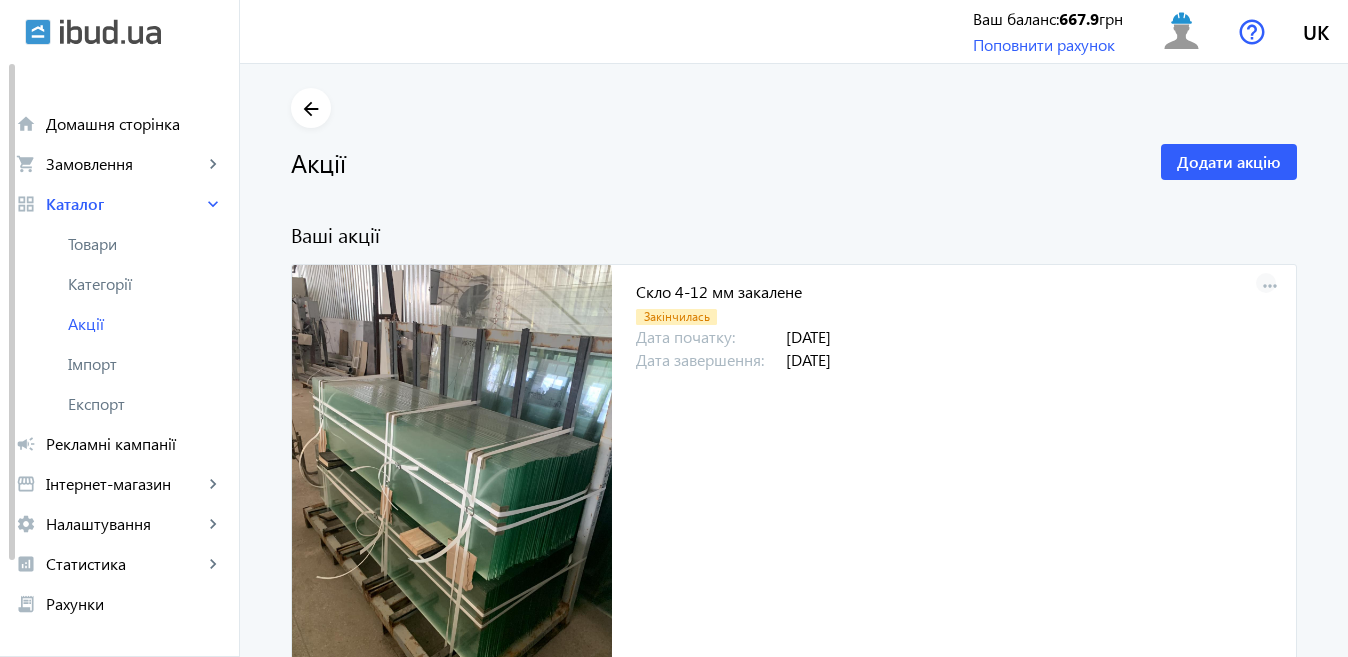 click on "more_horiz" at bounding box center (1270, 287) 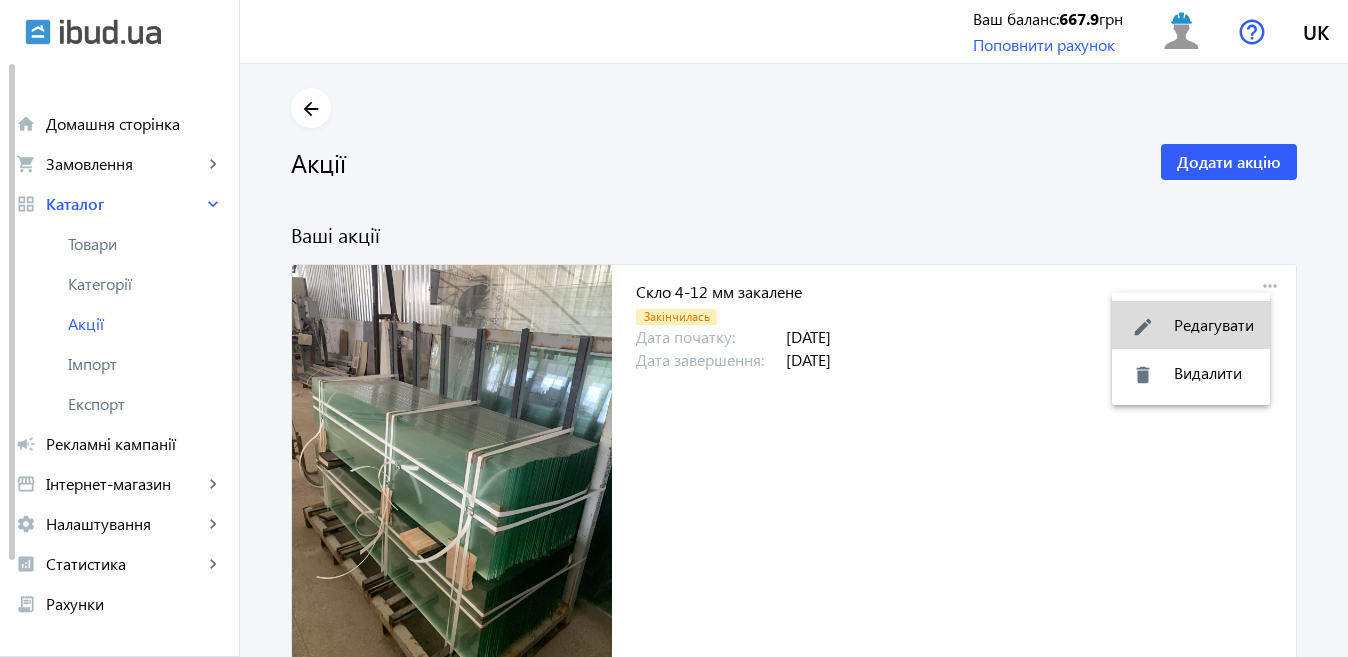 click on "edit Редагувати" at bounding box center (1191, 325) 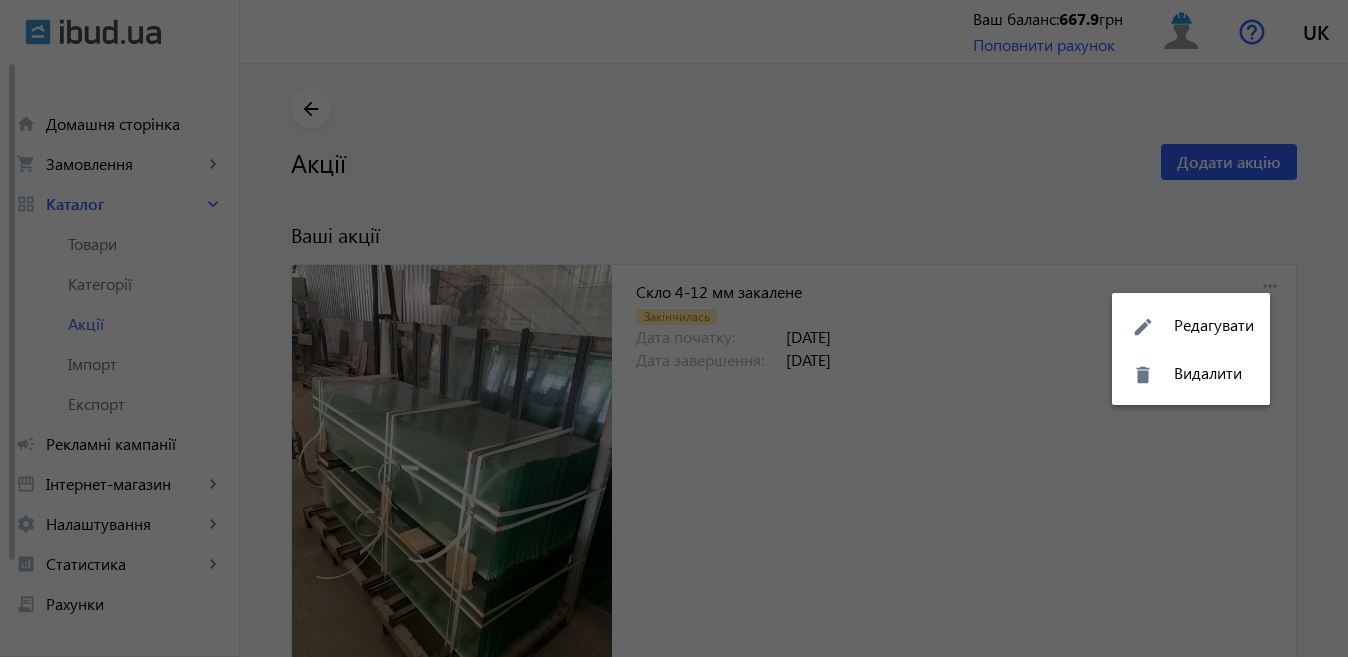 type on "Скло 4-12  мм закалене" 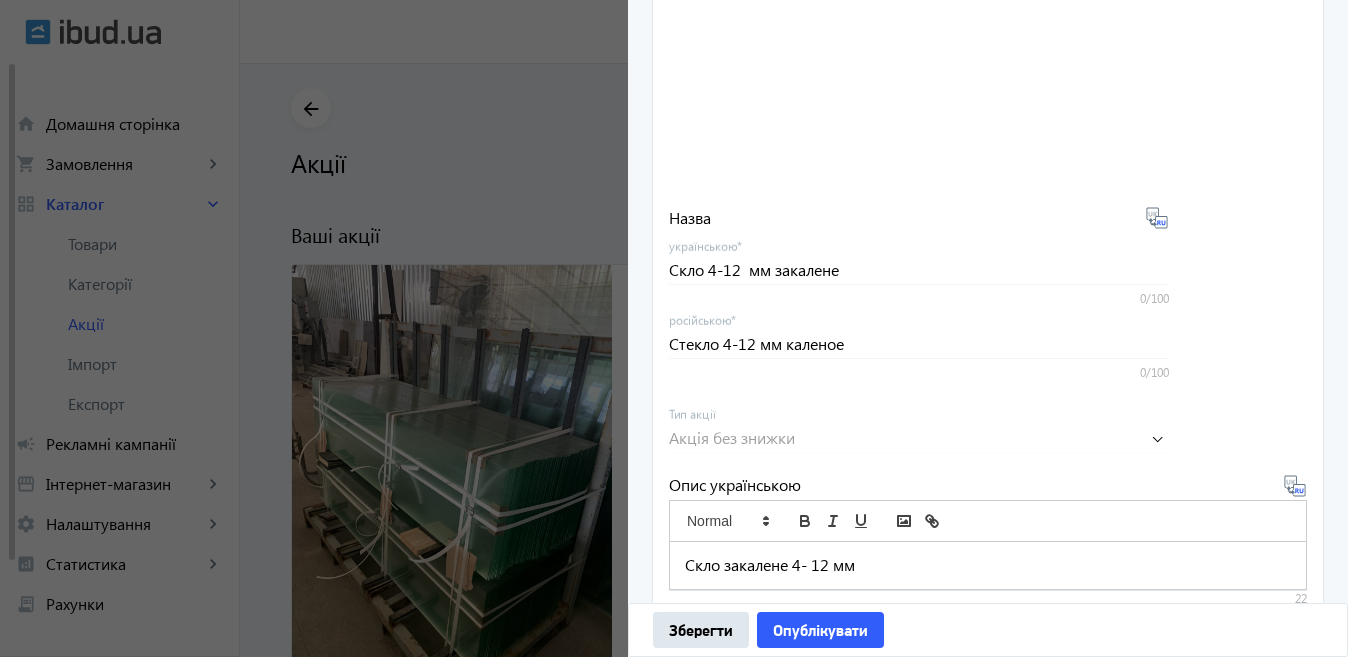 scroll, scrollTop: 691, scrollLeft: 0, axis: vertical 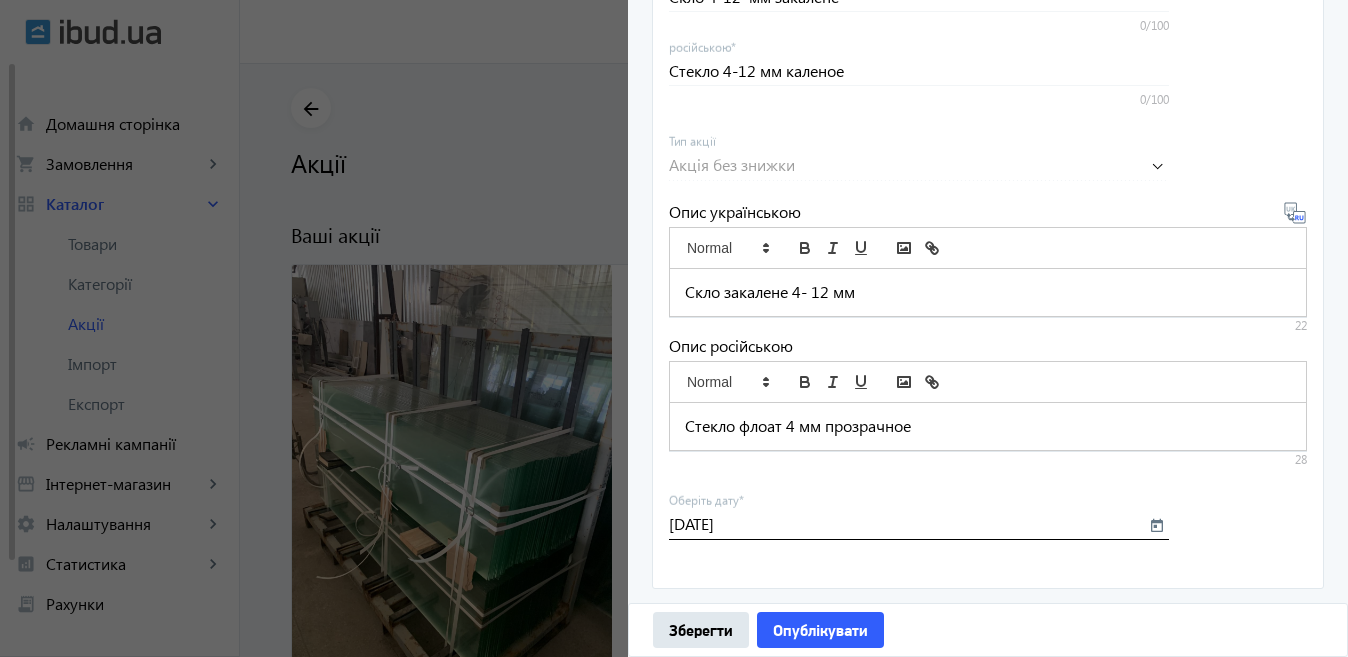 click 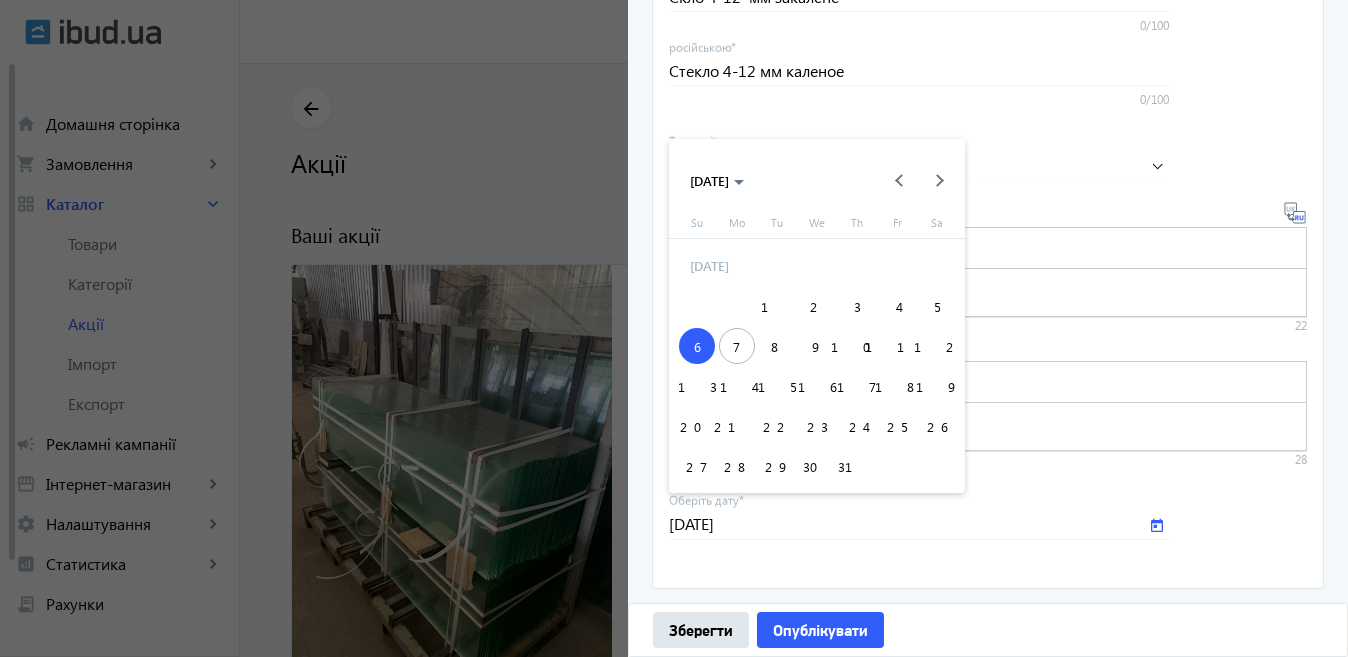 click on "9" at bounding box center (817, 346) 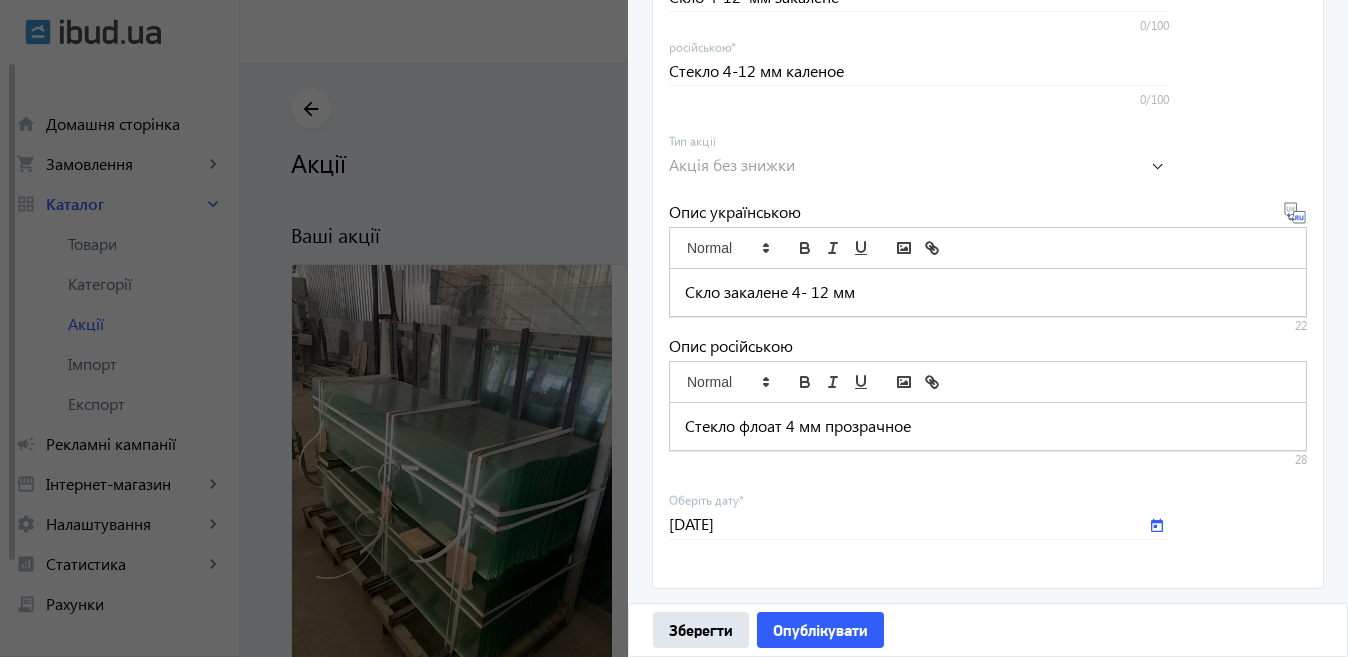 type on "[DATE]" 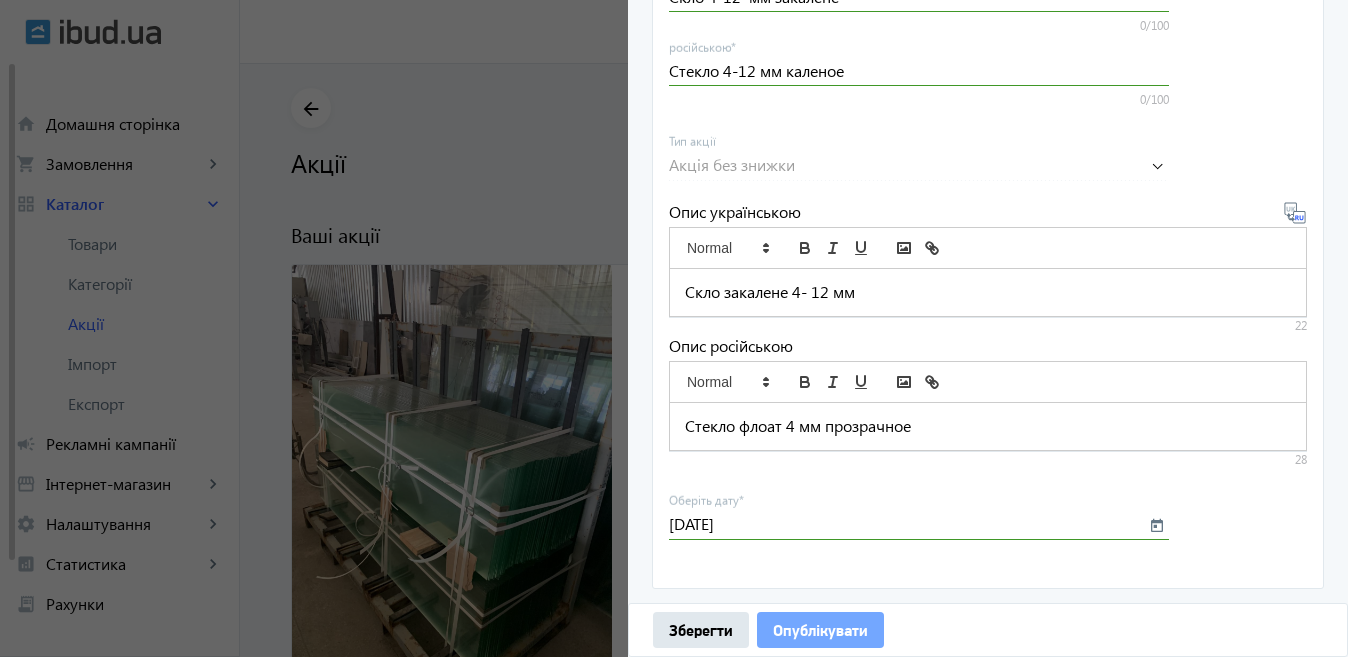 click on "Опублікувати" 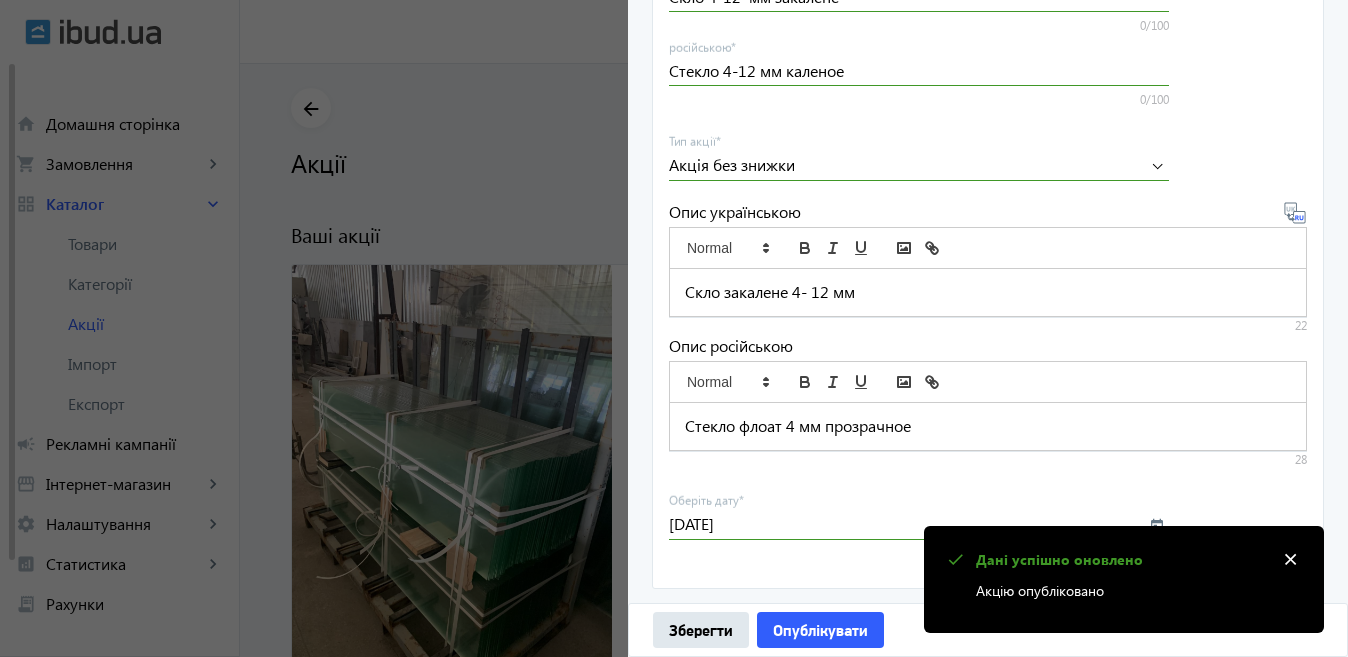 click 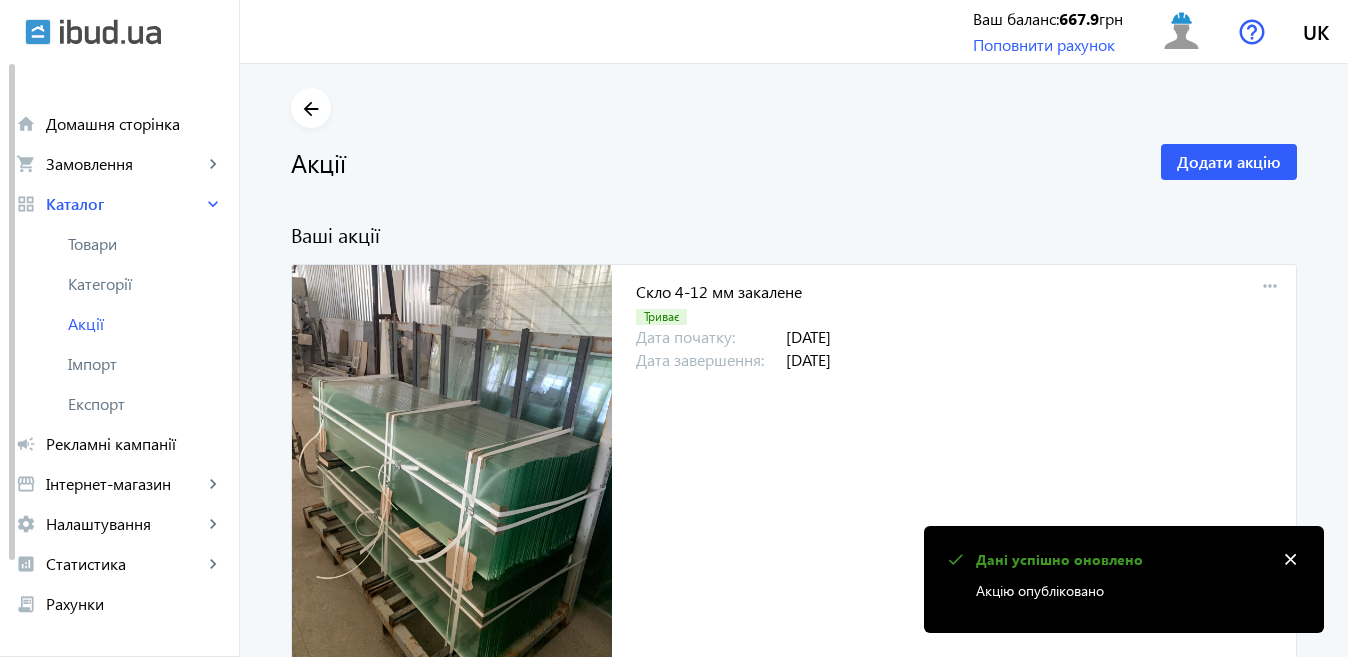 scroll, scrollTop: 0, scrollLeft: 0, axis: both 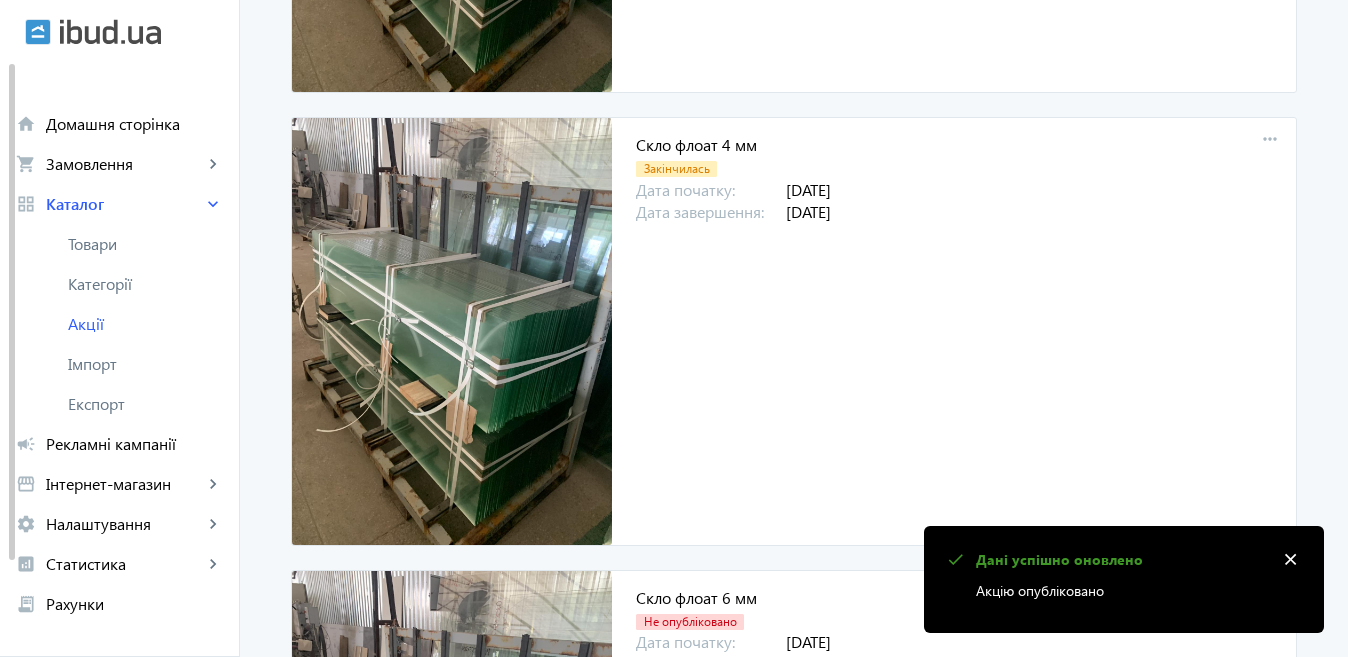click on "more_horiz" at bounding box center (1270, 140) 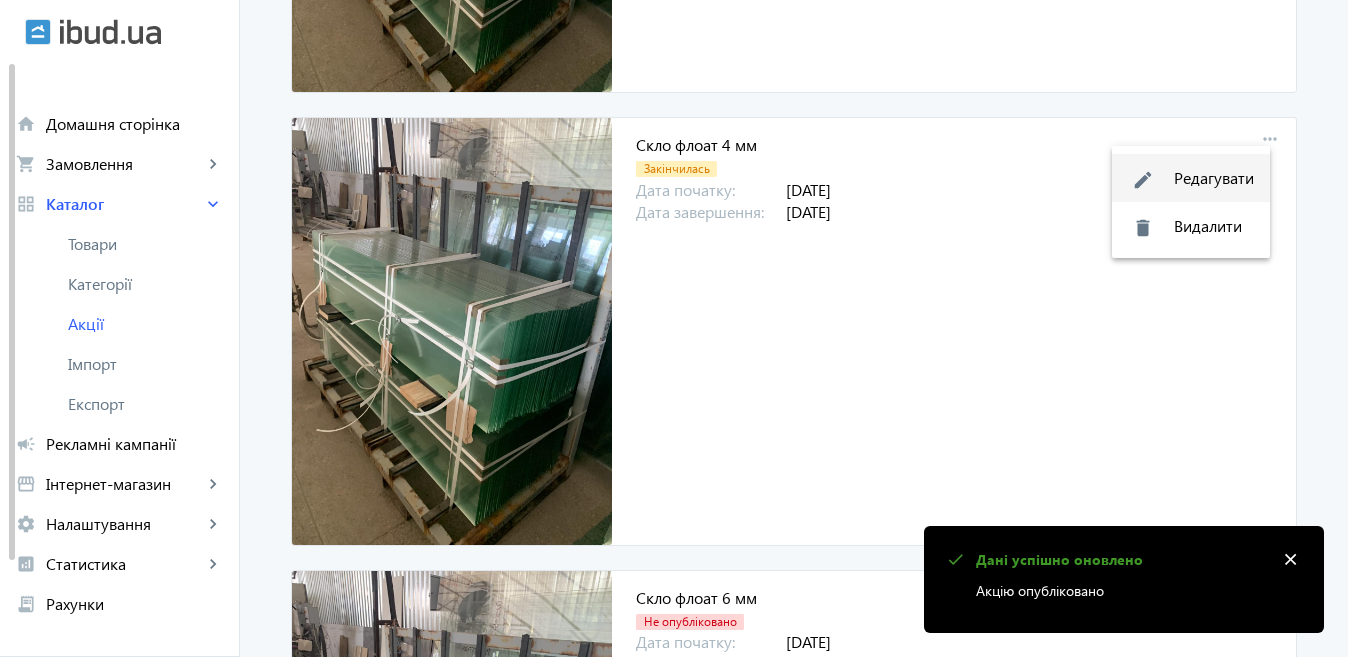 click on "edit Редагувати" at bounding box center [1191, 178] 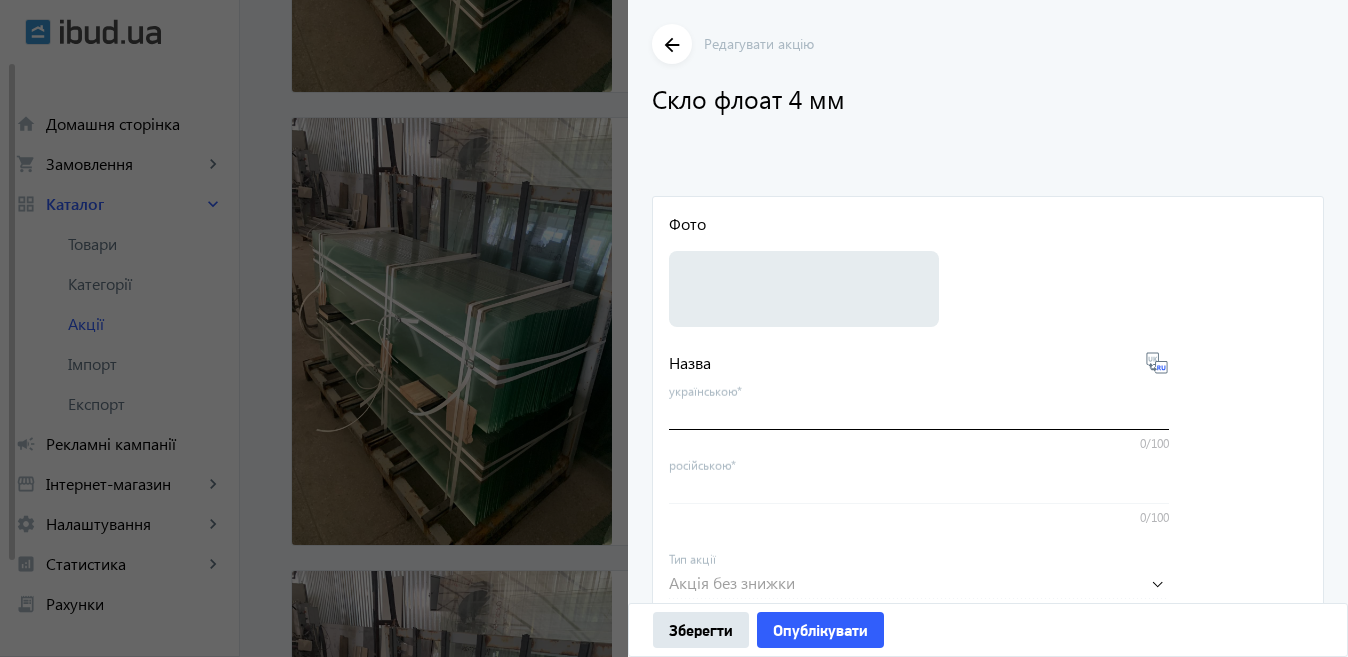 type on "Скло флоат  4 мм" 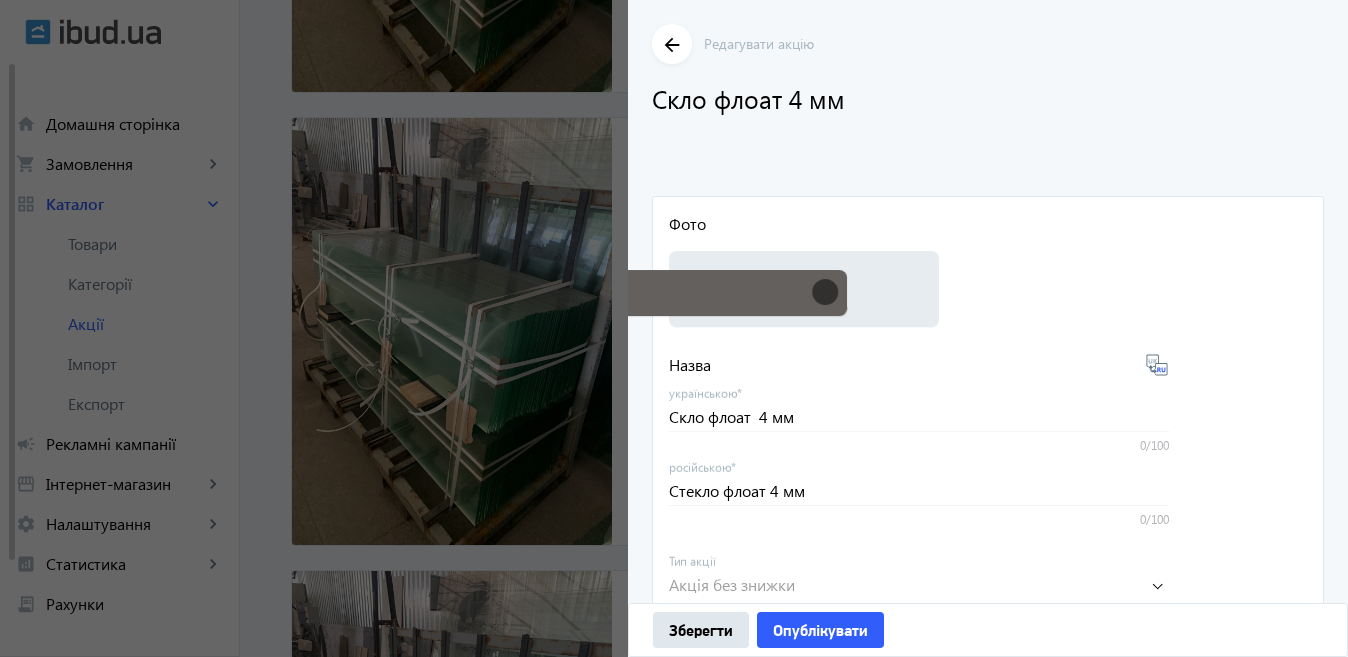 scroll, scrollTop: 418, scrollLeft: 0, axis: vertical 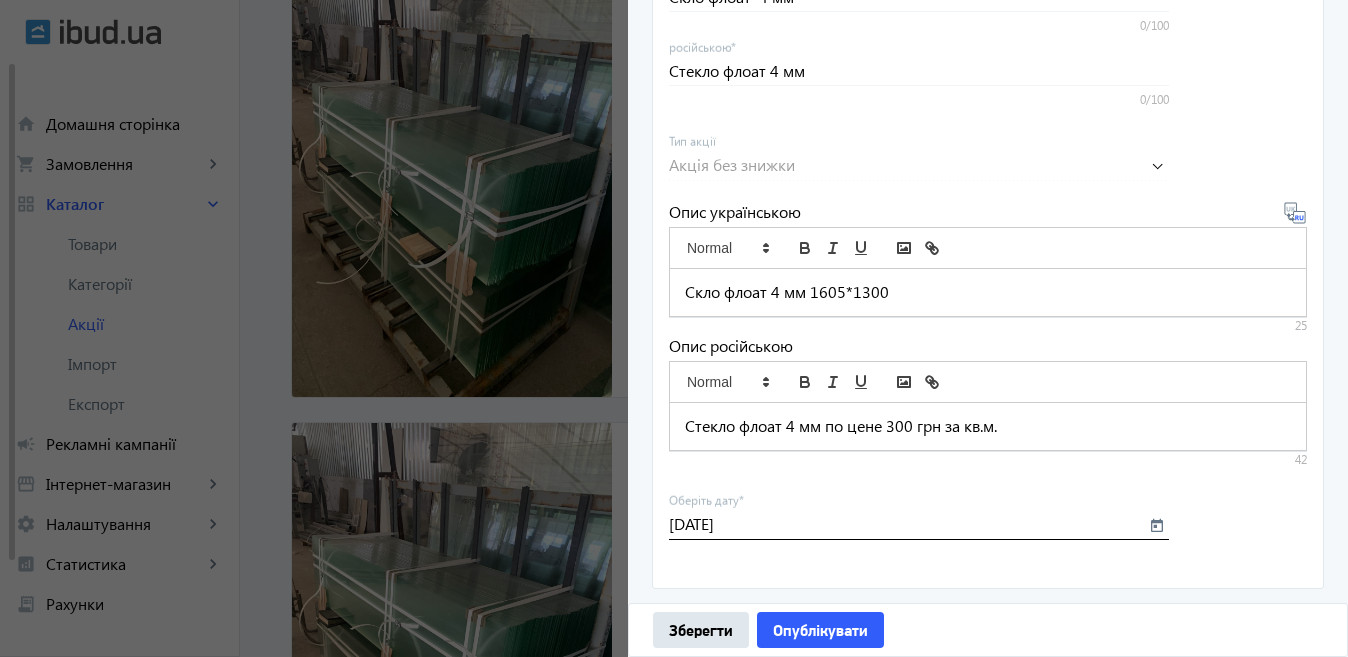 click 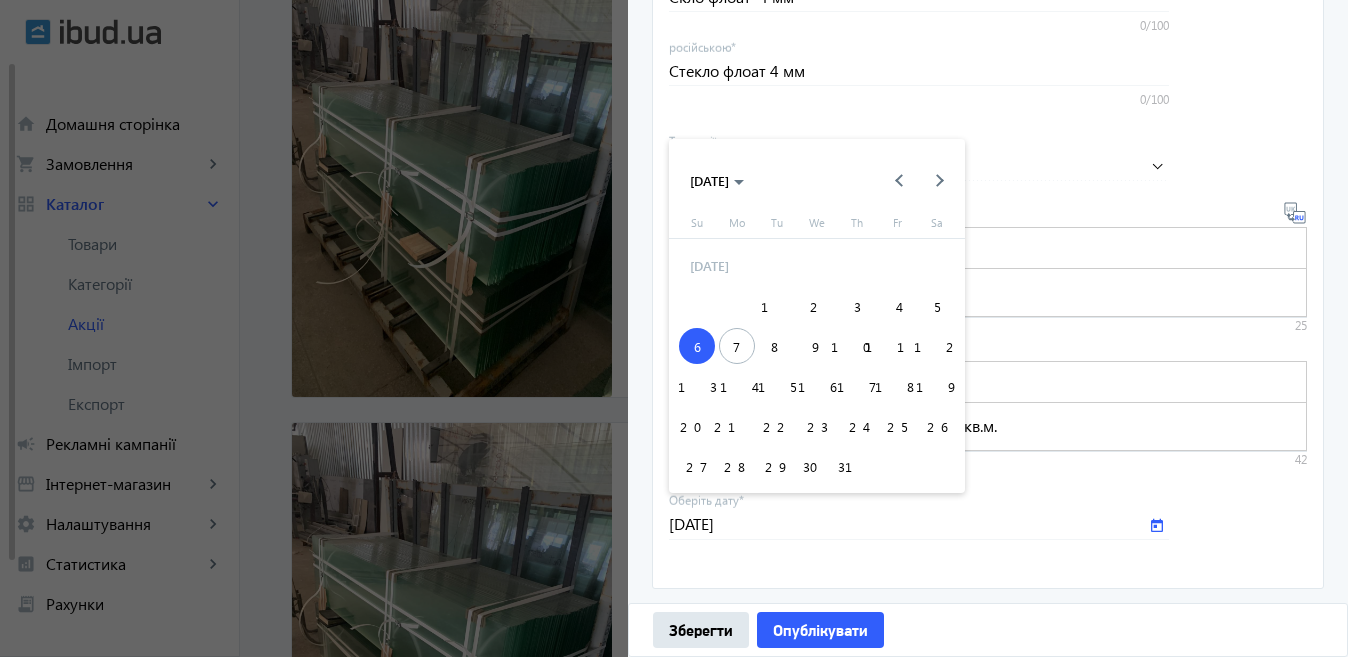 click on "9" at bounding box center [817, 346] 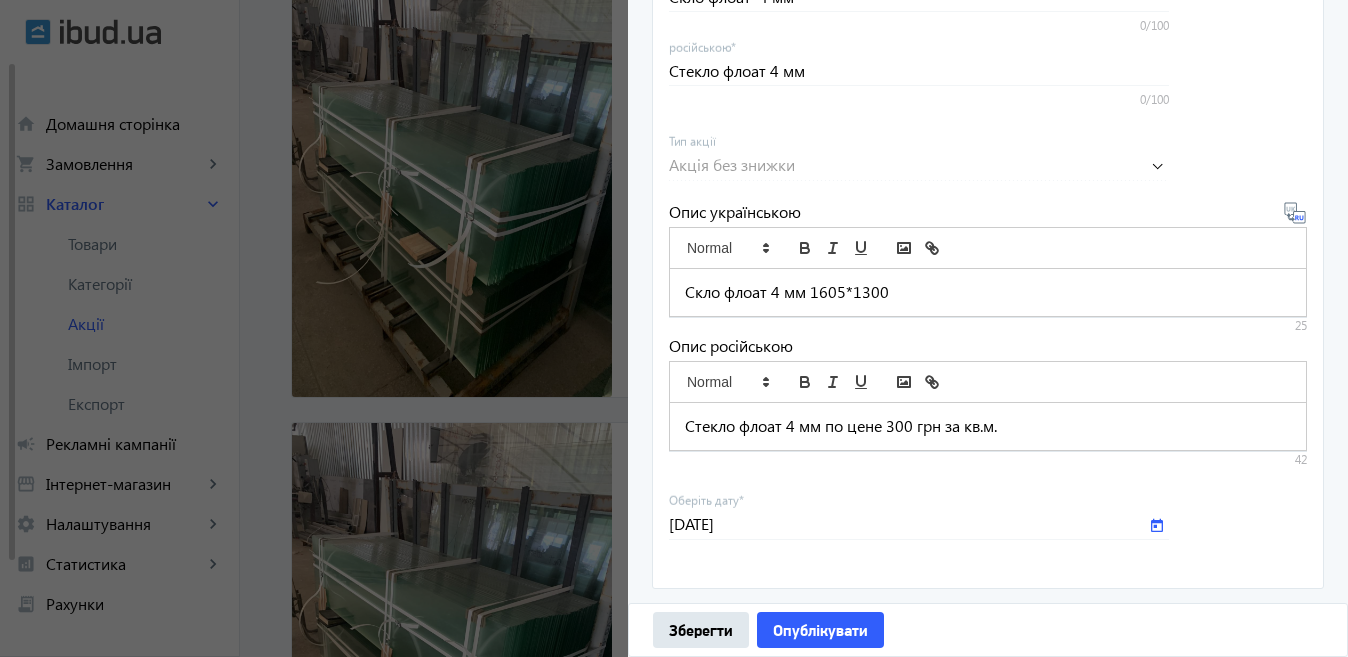 type on "[DATE]" 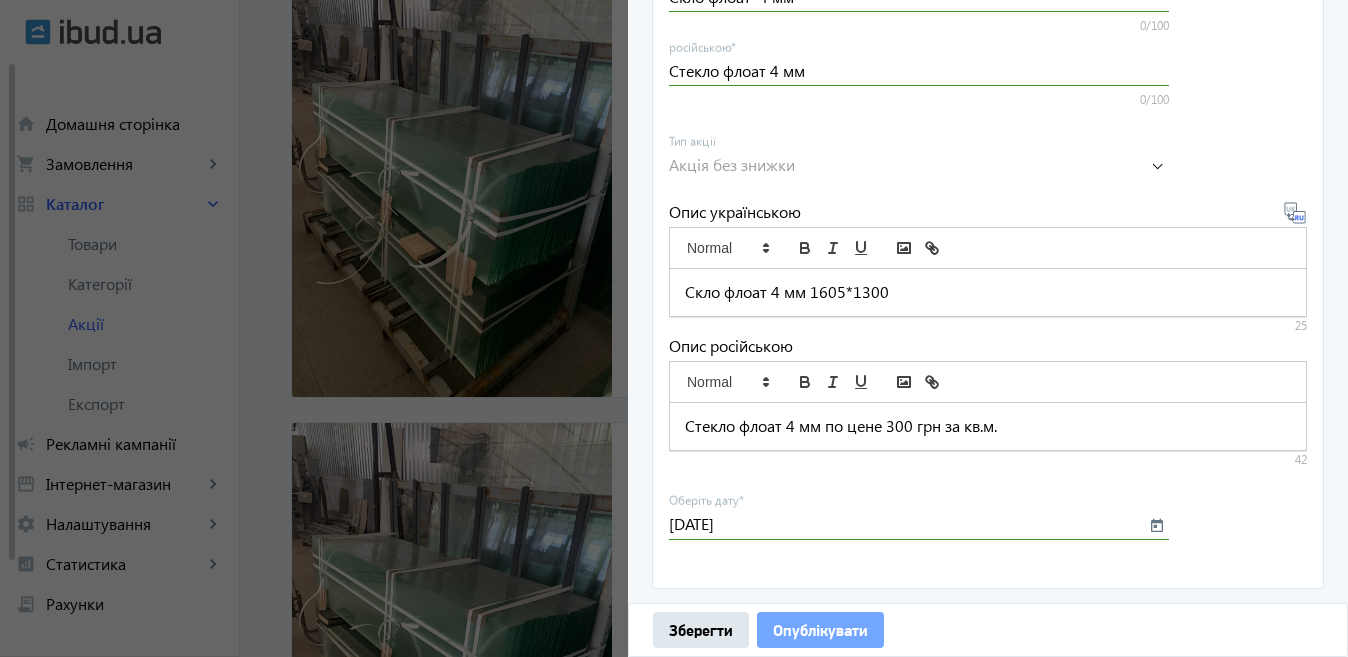 click on "Опублікувати" 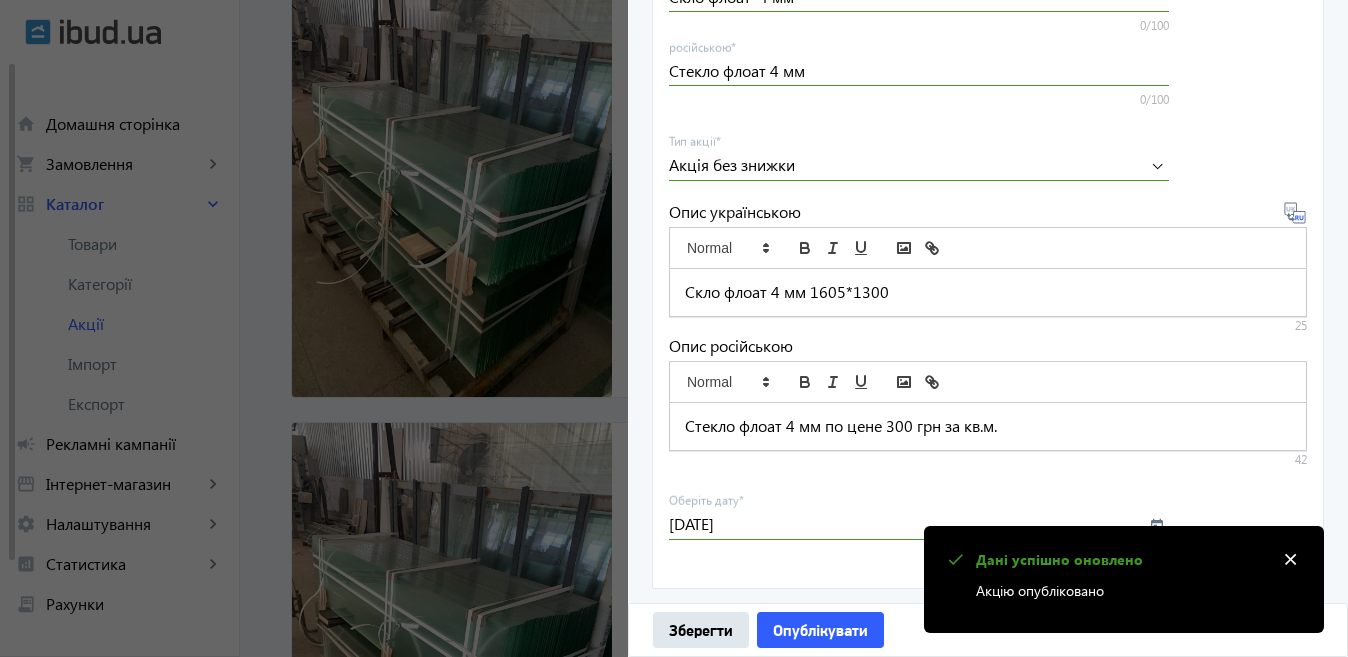 click 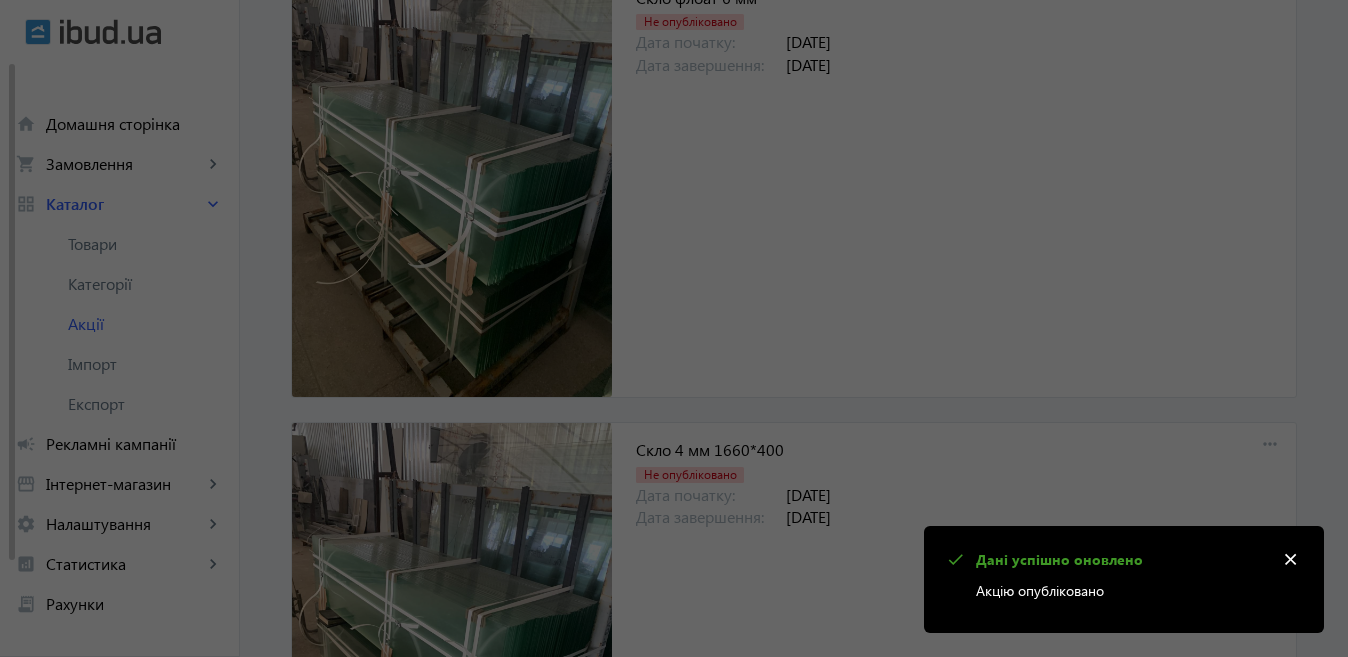scroll, scrollTop: 407, scrollLeft: 0, axis: vertical 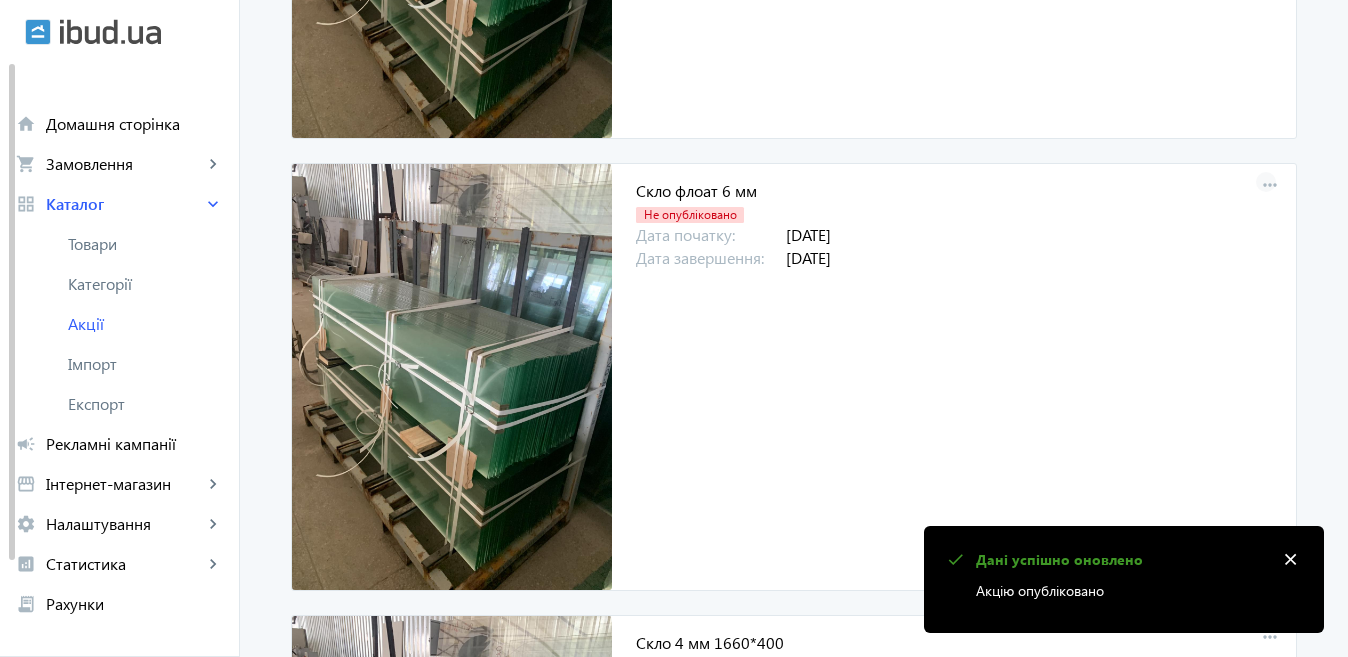 click on "more_horiz" at bounding box center (1270, 186) 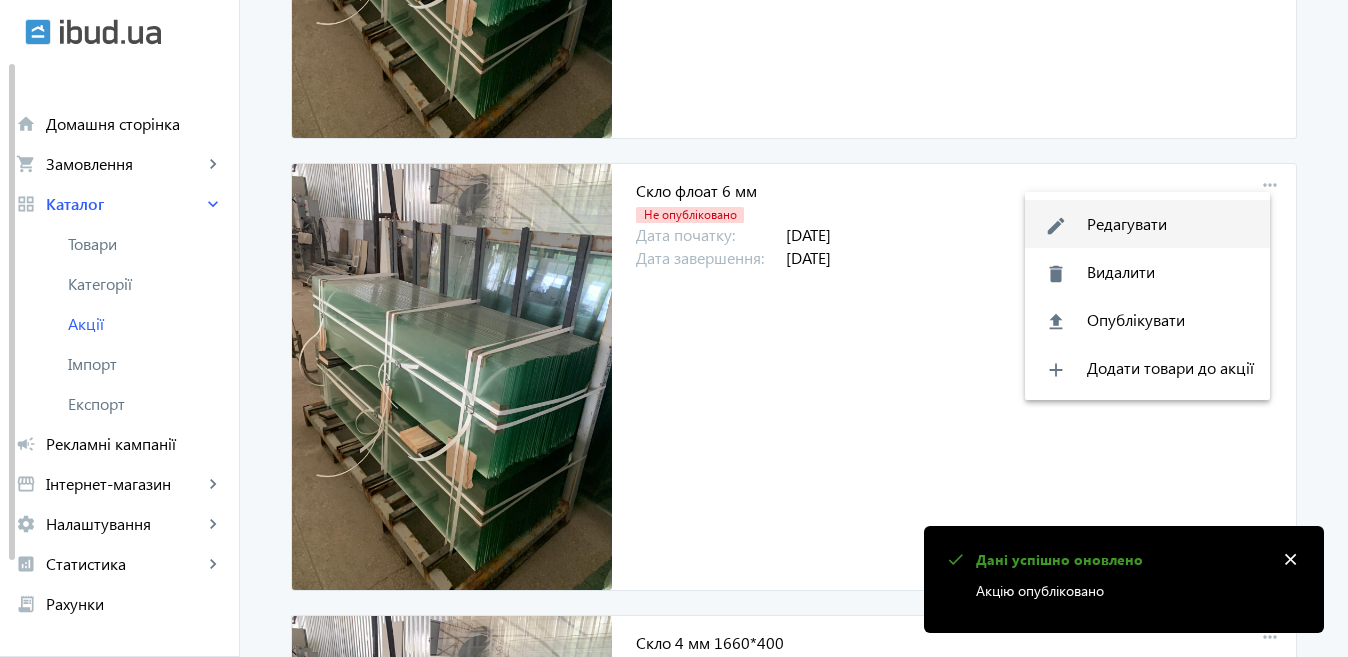click on "edit Редагувати" at bounding box center (1147, 224) 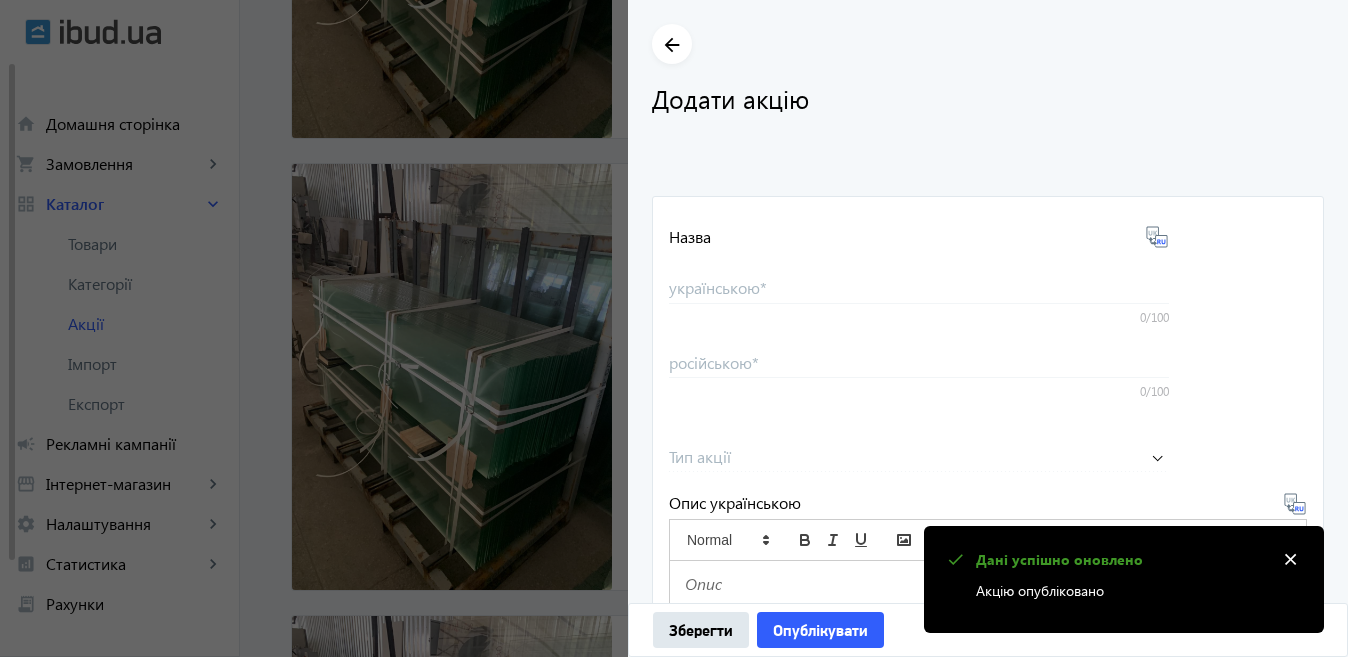 type on "Скло флоат  6 мм" 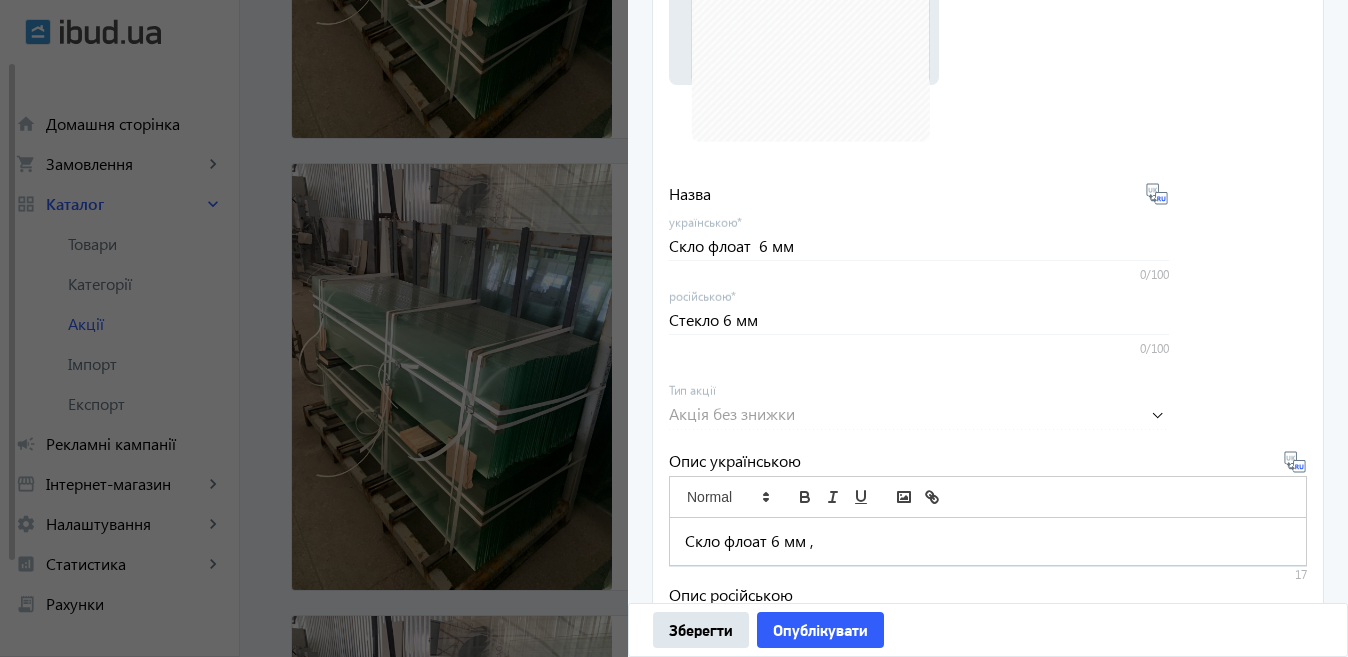 scroll, scrollTop: 691, scrollLeft: 0, axis: vertical 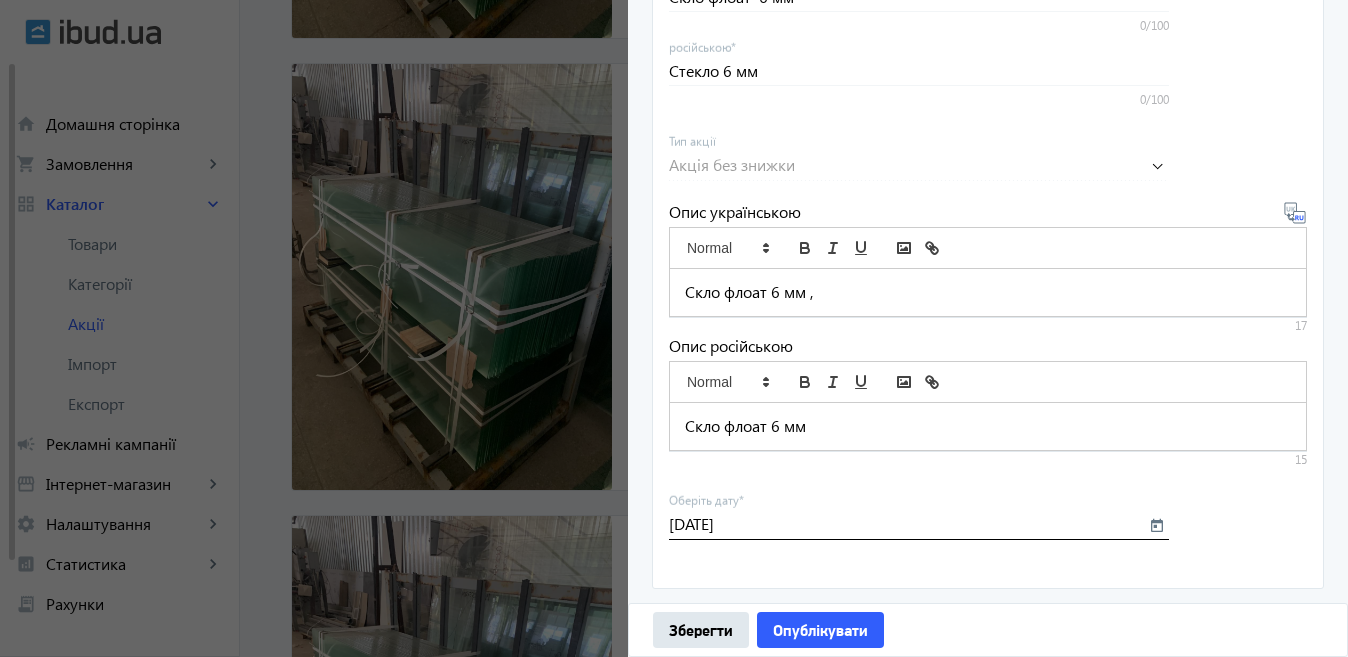 click 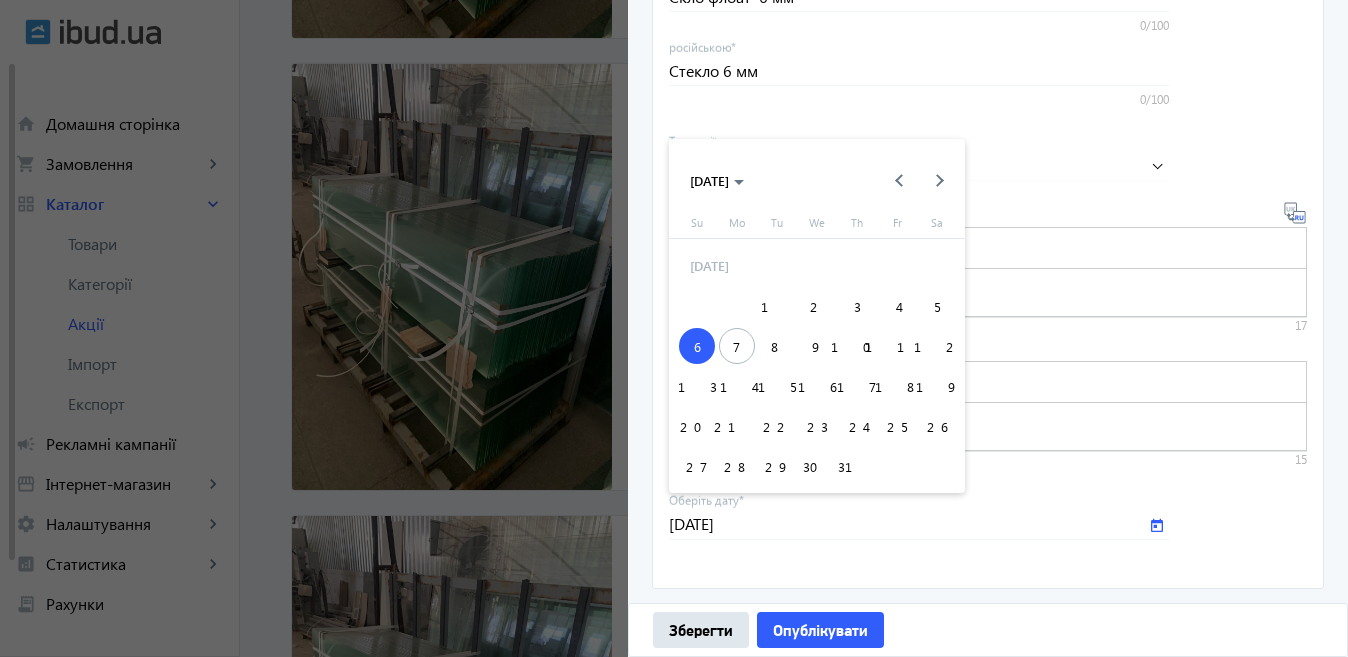 click on "9" at bounding box center (817, 346) 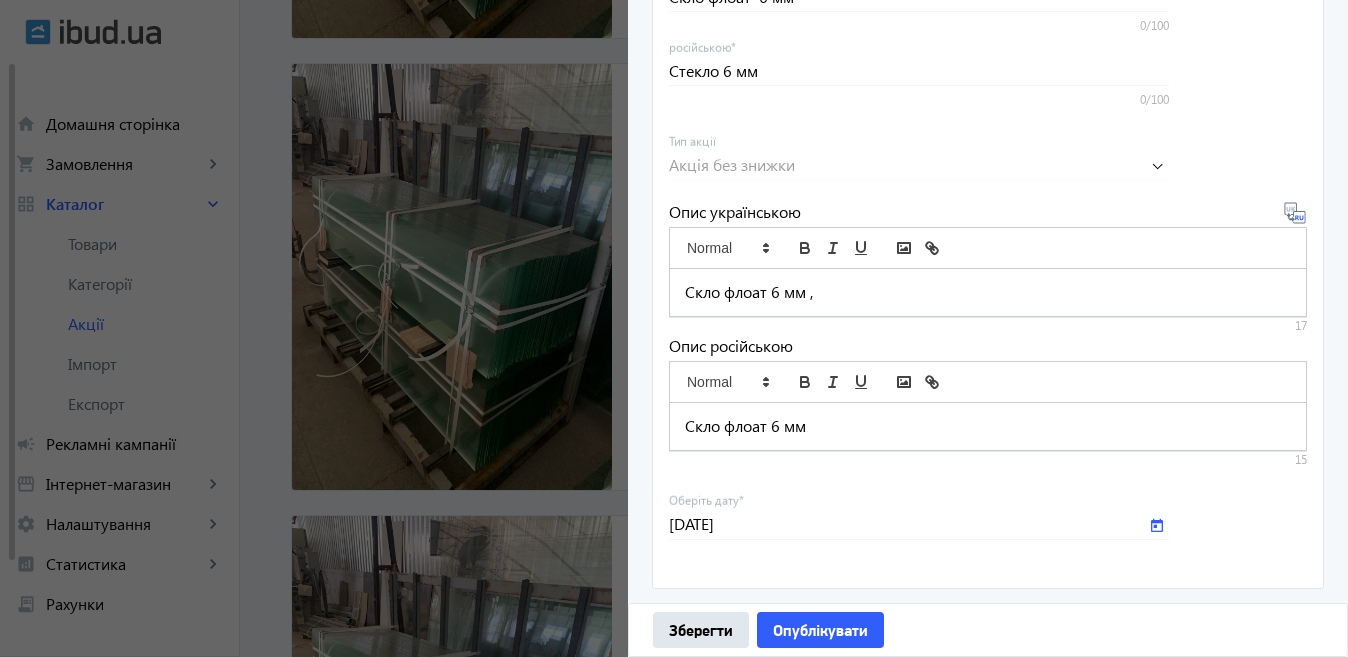 type on "[DATE]" 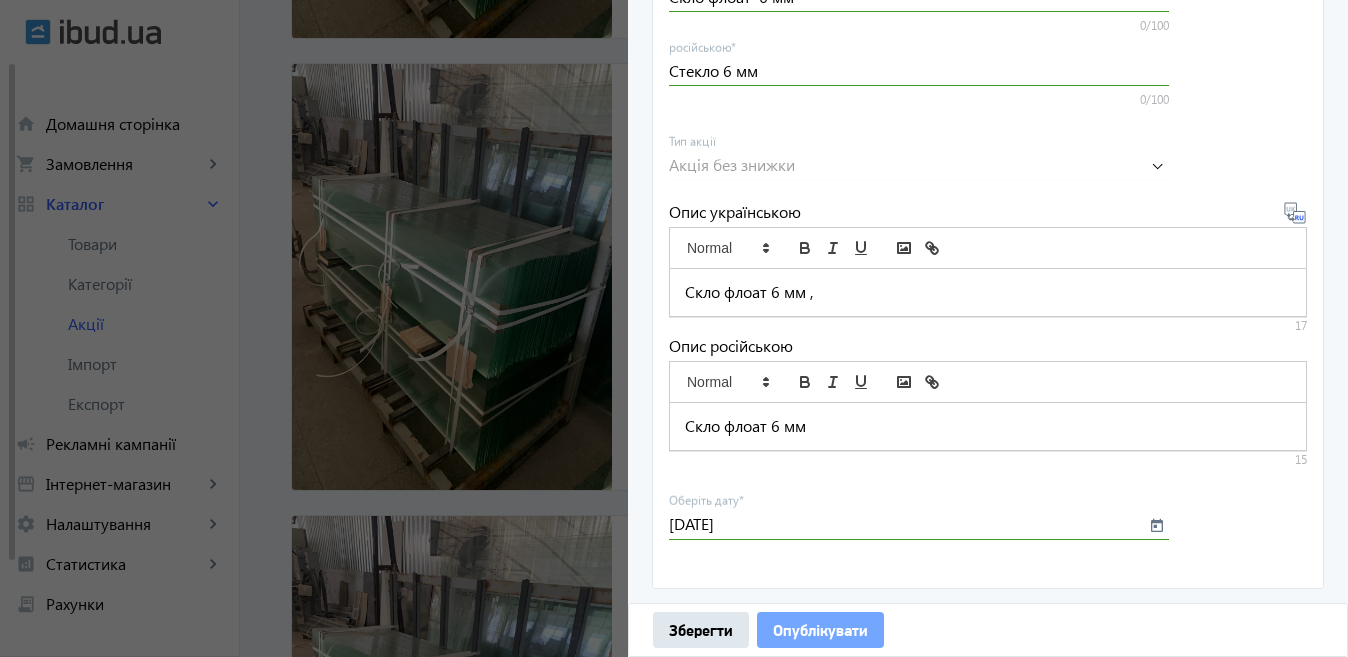 click on "Опублікувати" 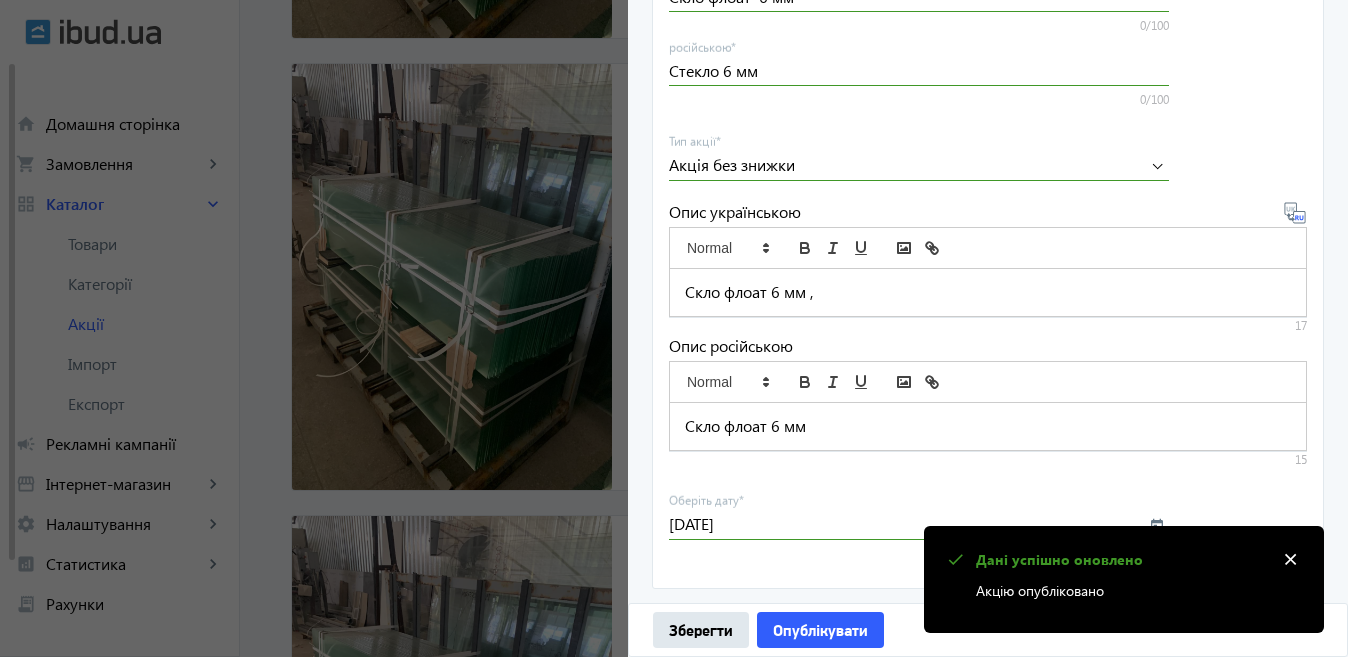 click 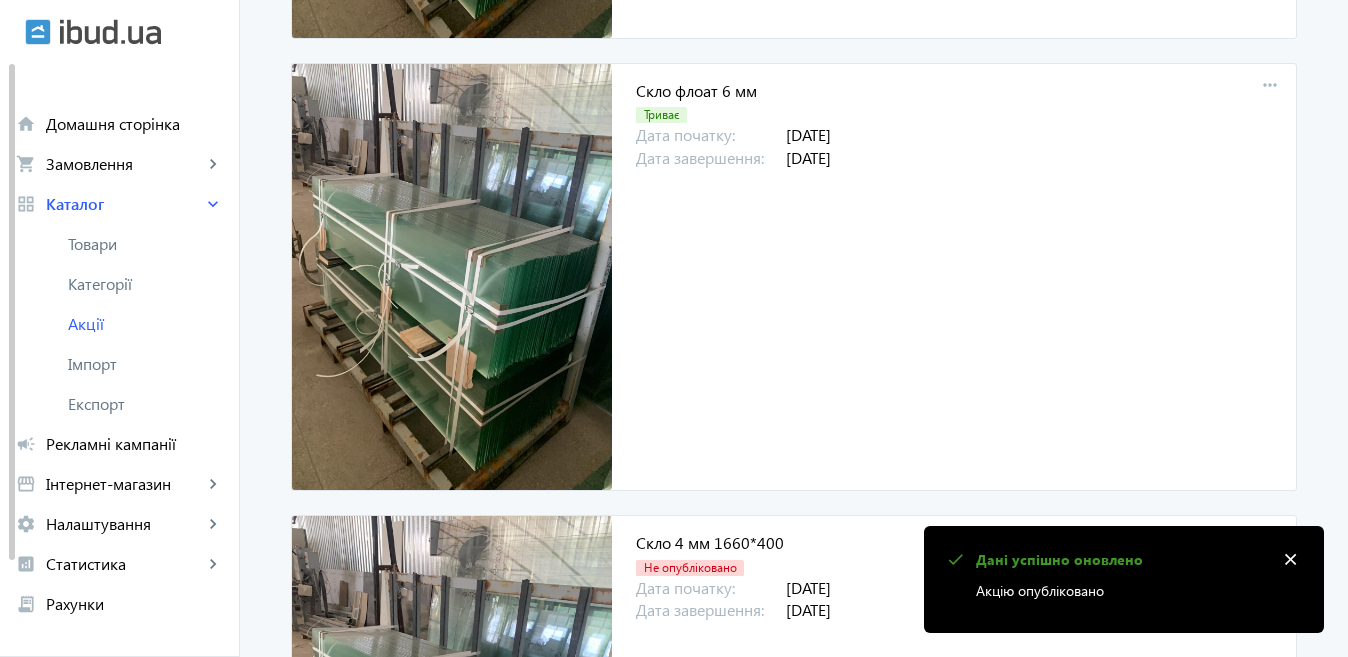 scroll, scrollTop: 0, scrollLeft: 0, axis: both 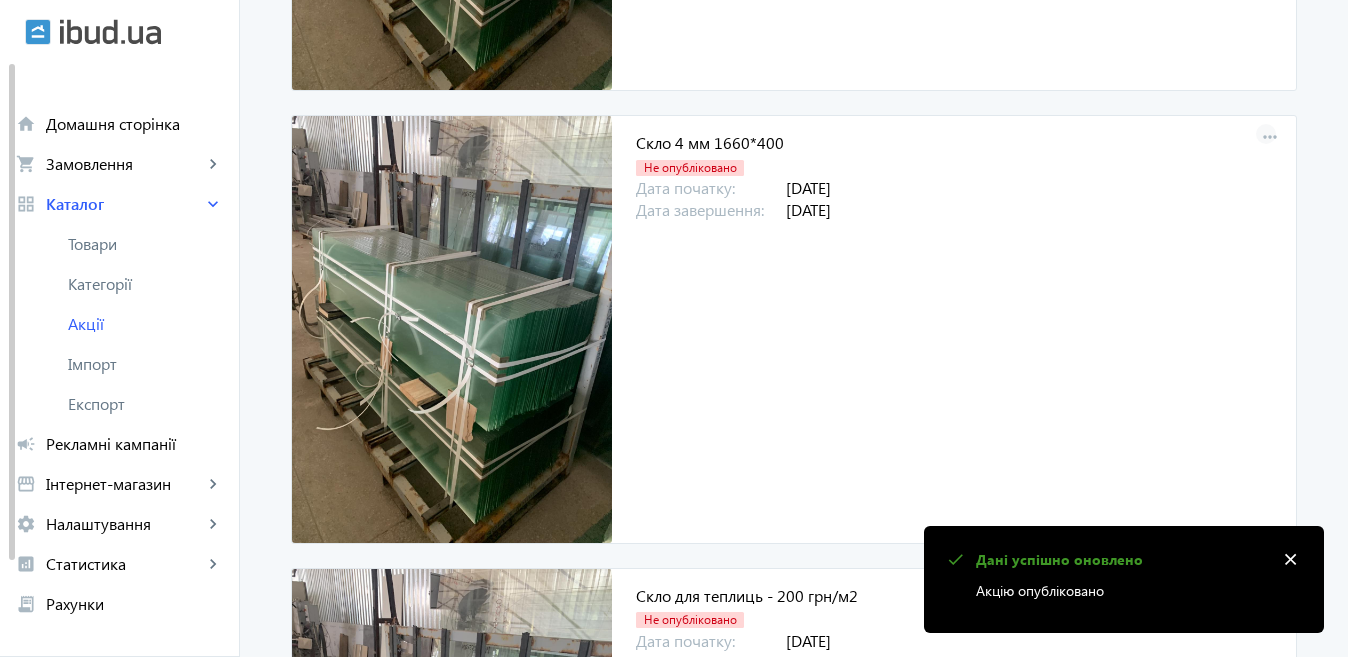 click on "more_horiz" at bounding box center [1270, 138] 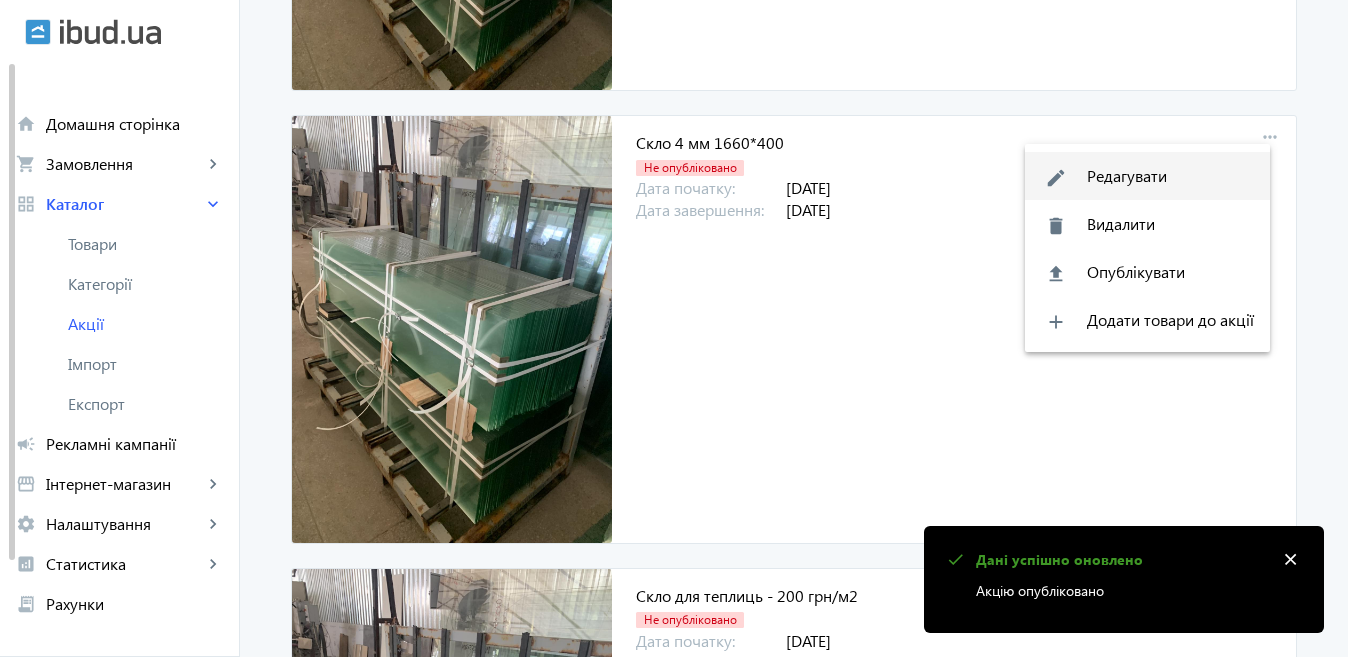 click on "edit Редагувати" at bounding box center [1147, 176] 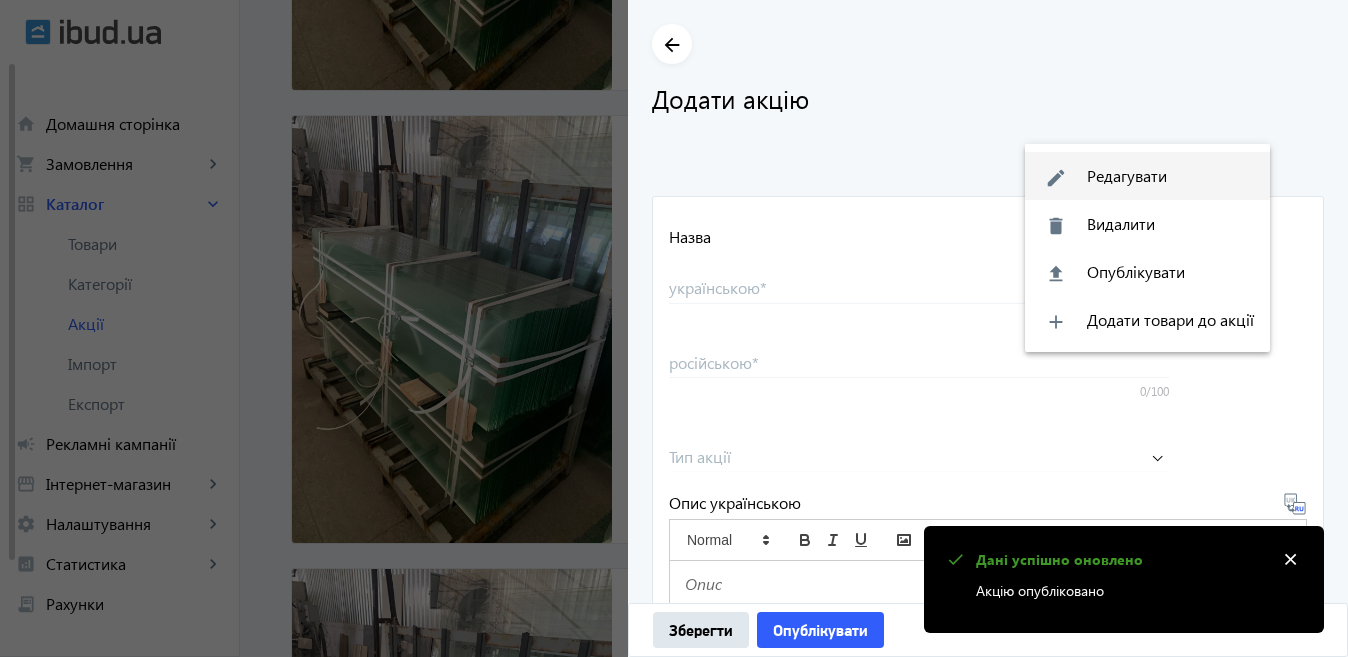 type on "Скло 4 мм 1660*400" 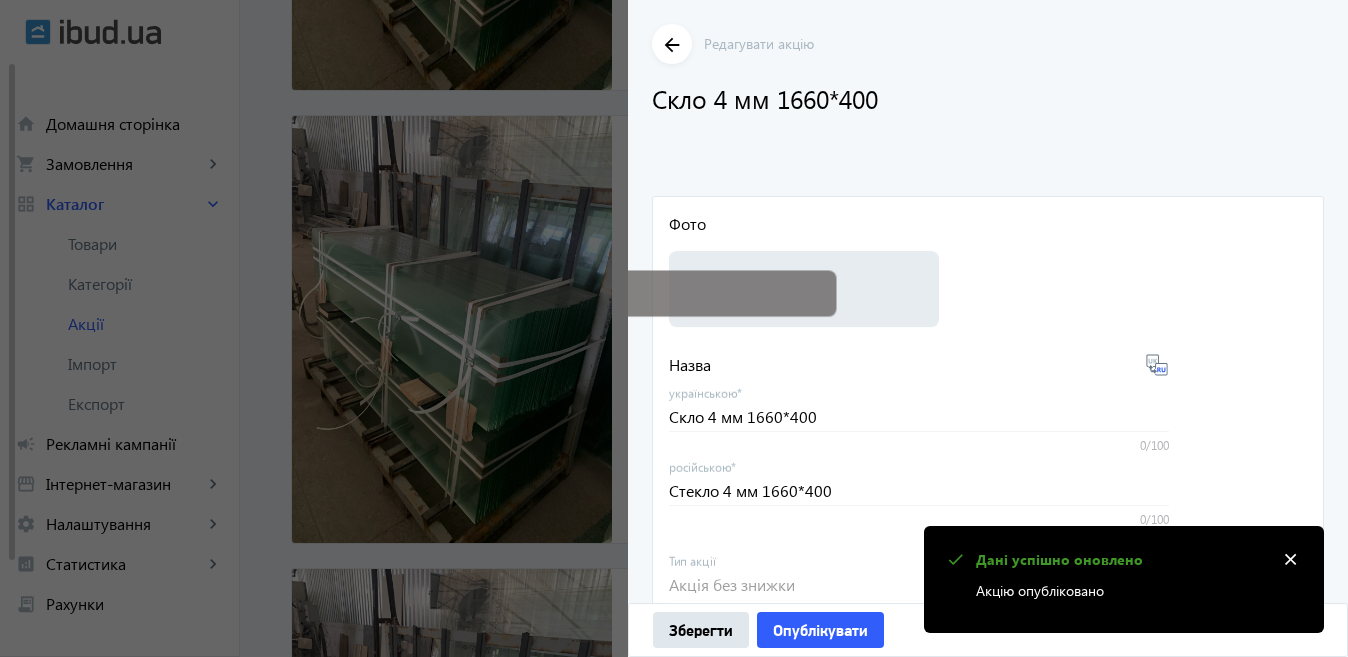 scroll, scrollTop: 359, scrollLeft: 0, axis: vertical 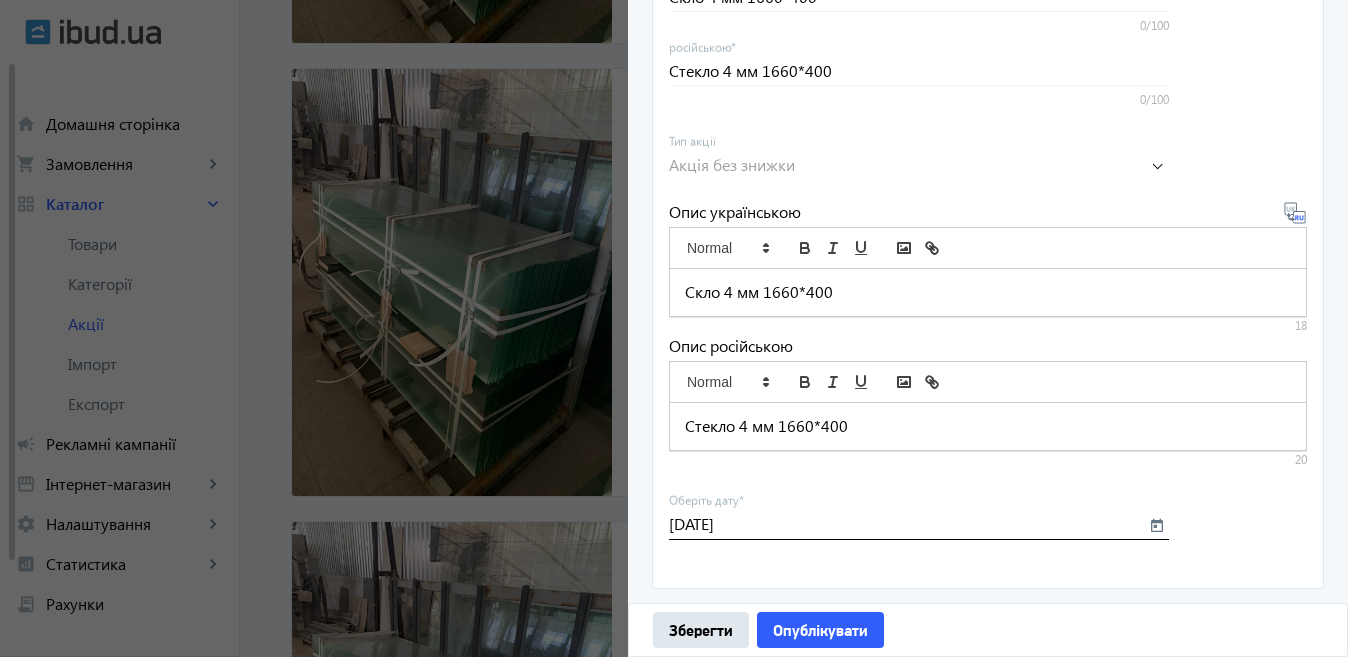 click 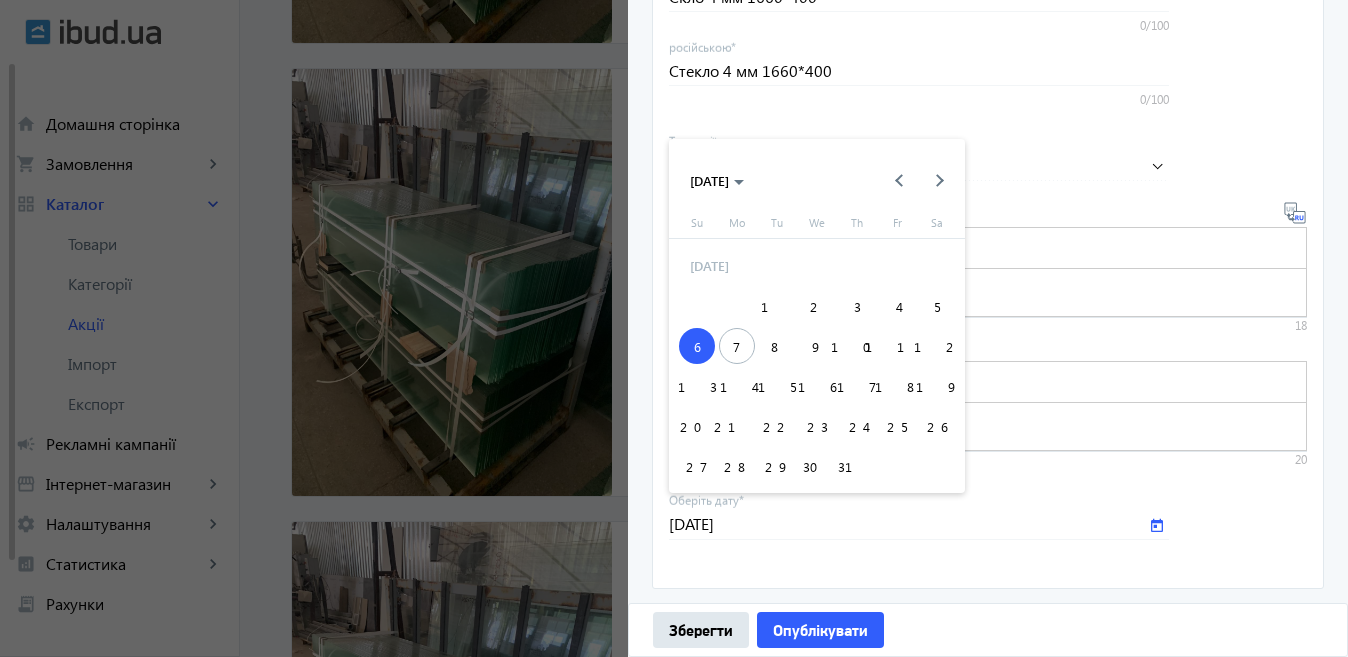 click on "9" at bounding box center [817, 346] 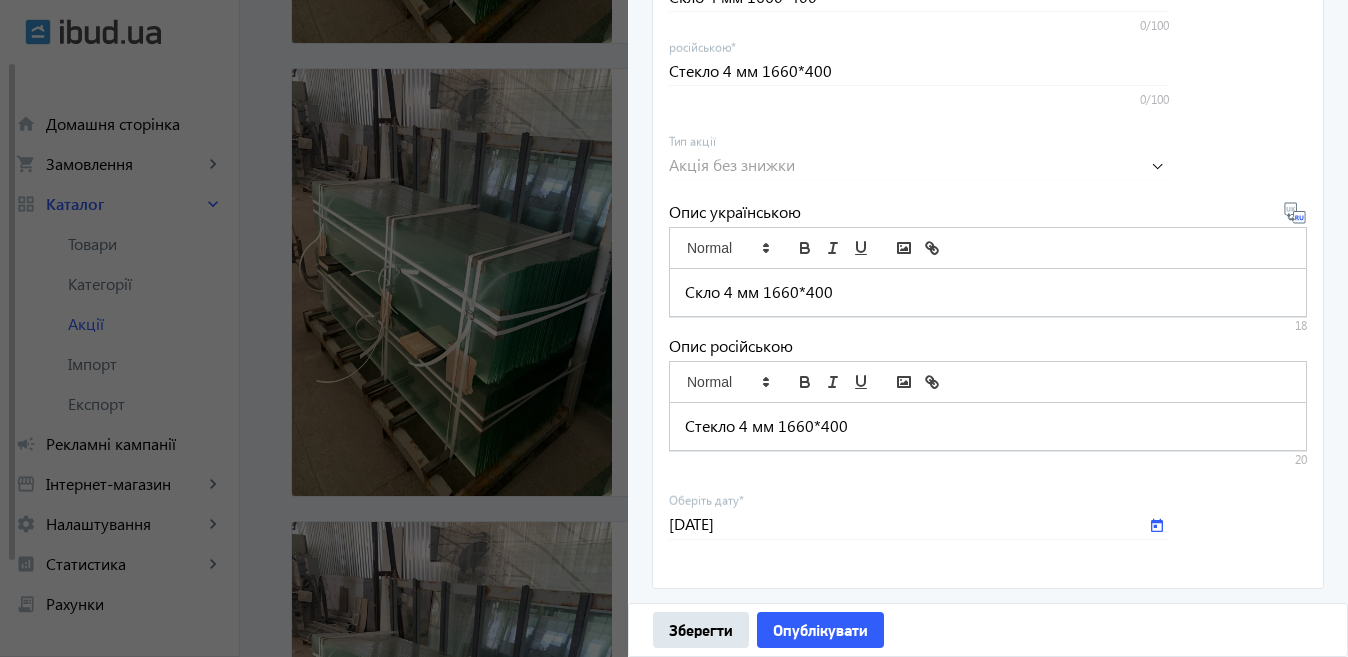 type on "[DATE]" 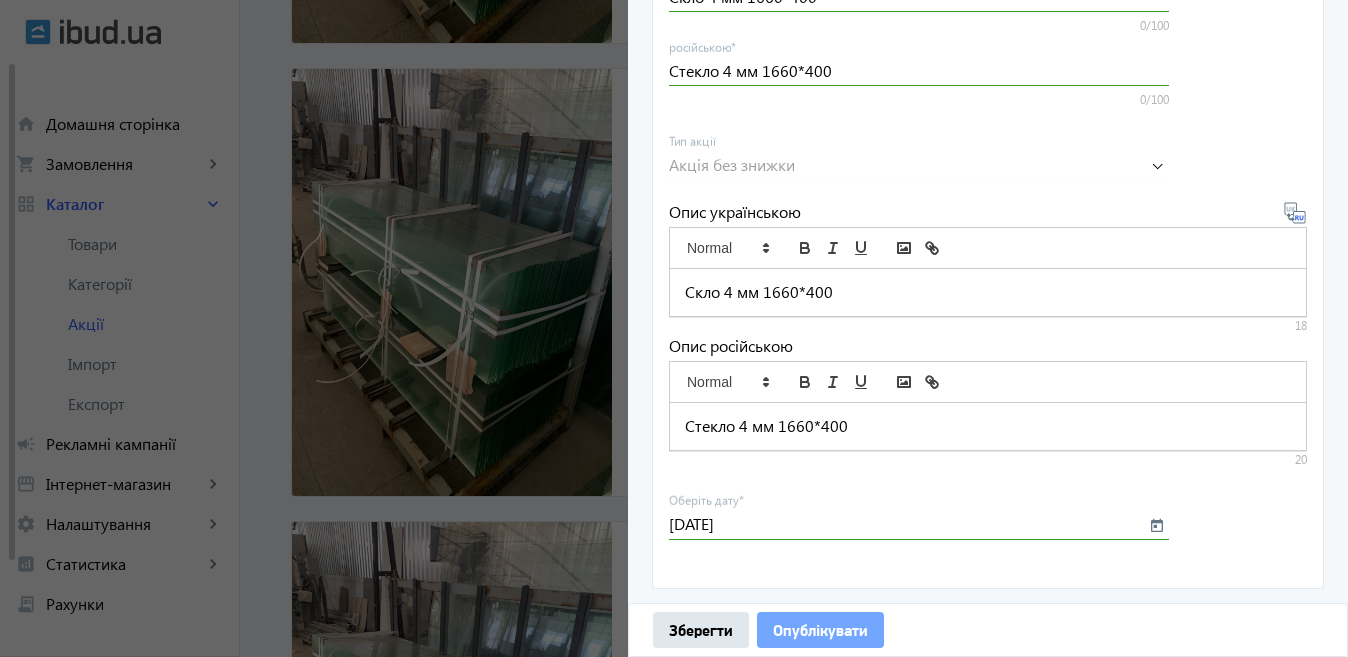 click on "Опублікувати" 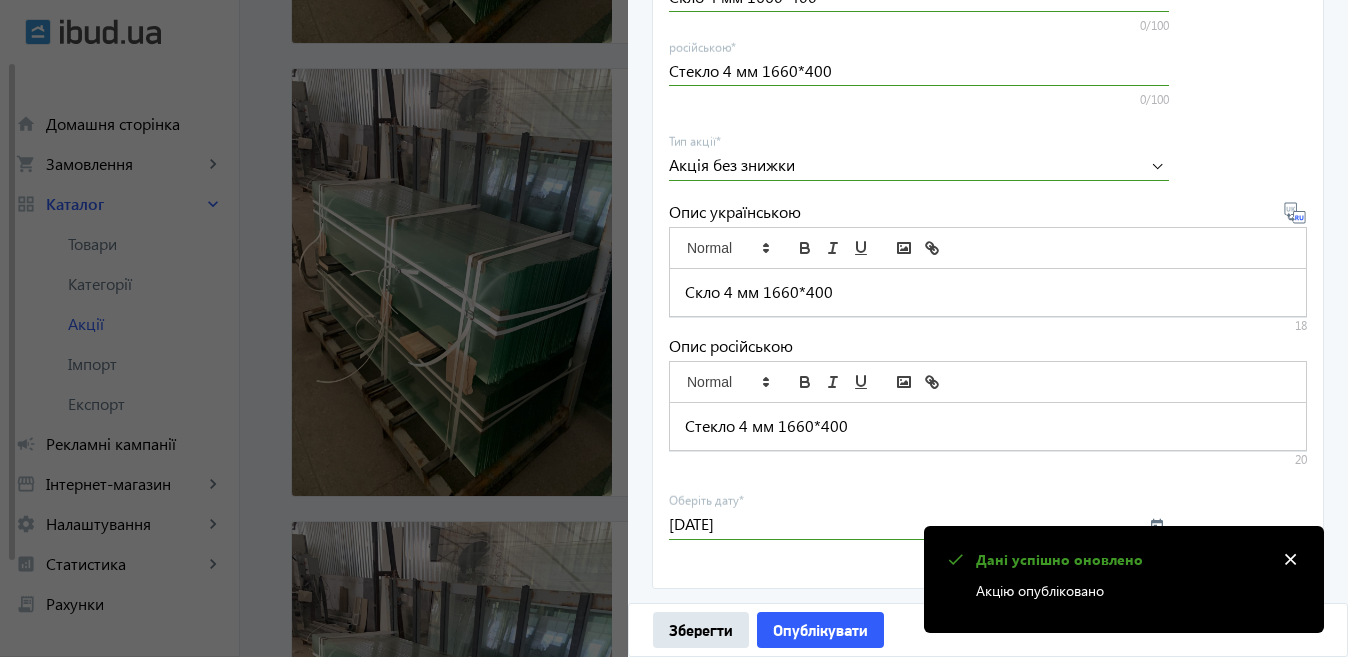 click 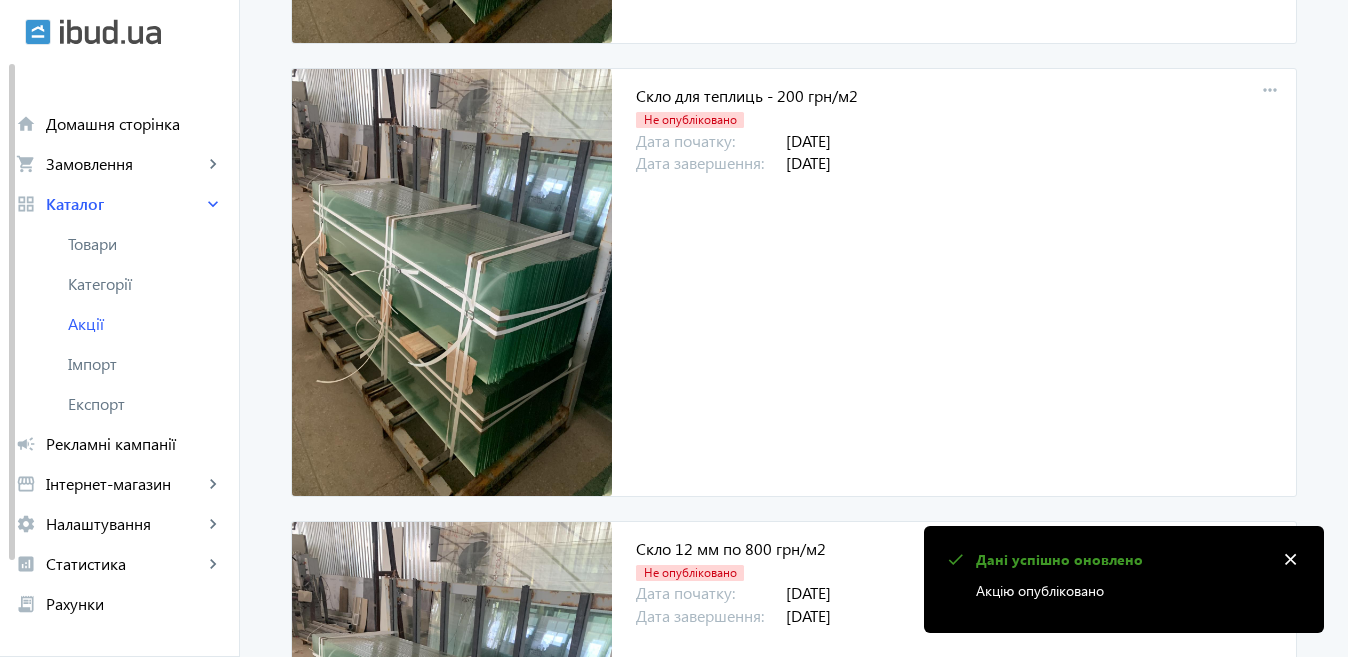 scroll, scrollTop: 1312, scrollLeft: 0, axis: vertical 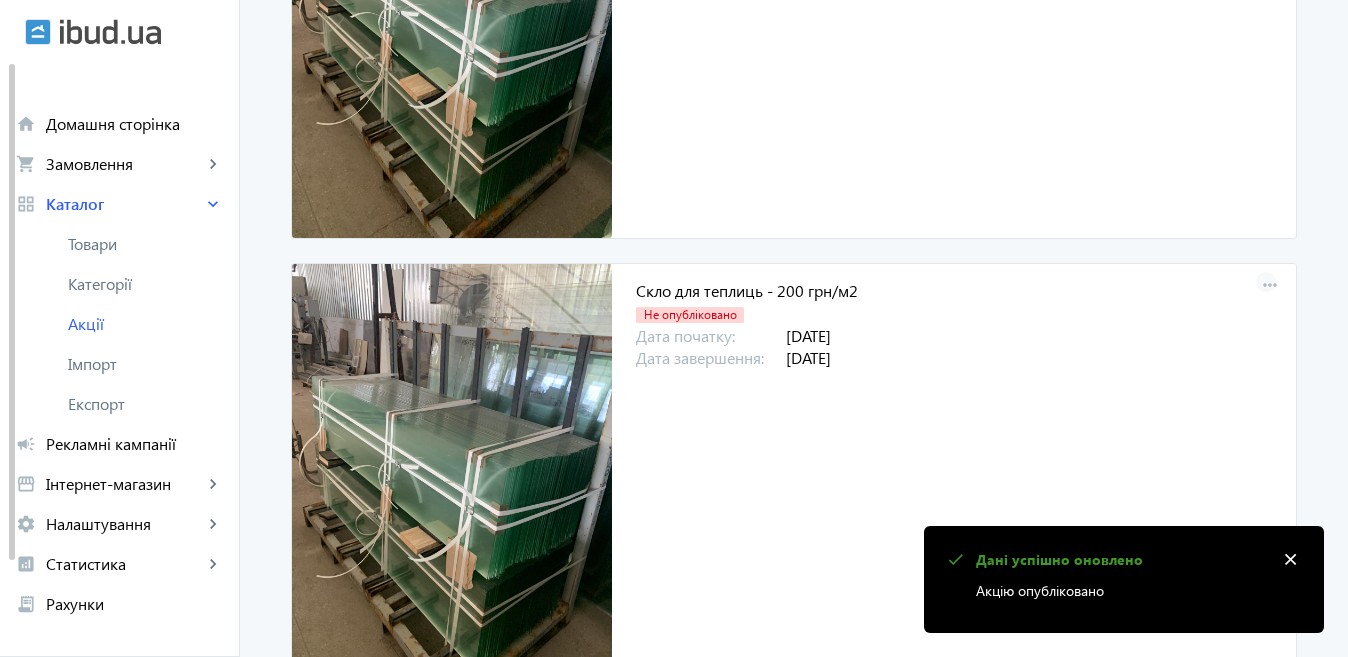 click on "more_horiz" at bounding box center [1270, 286] 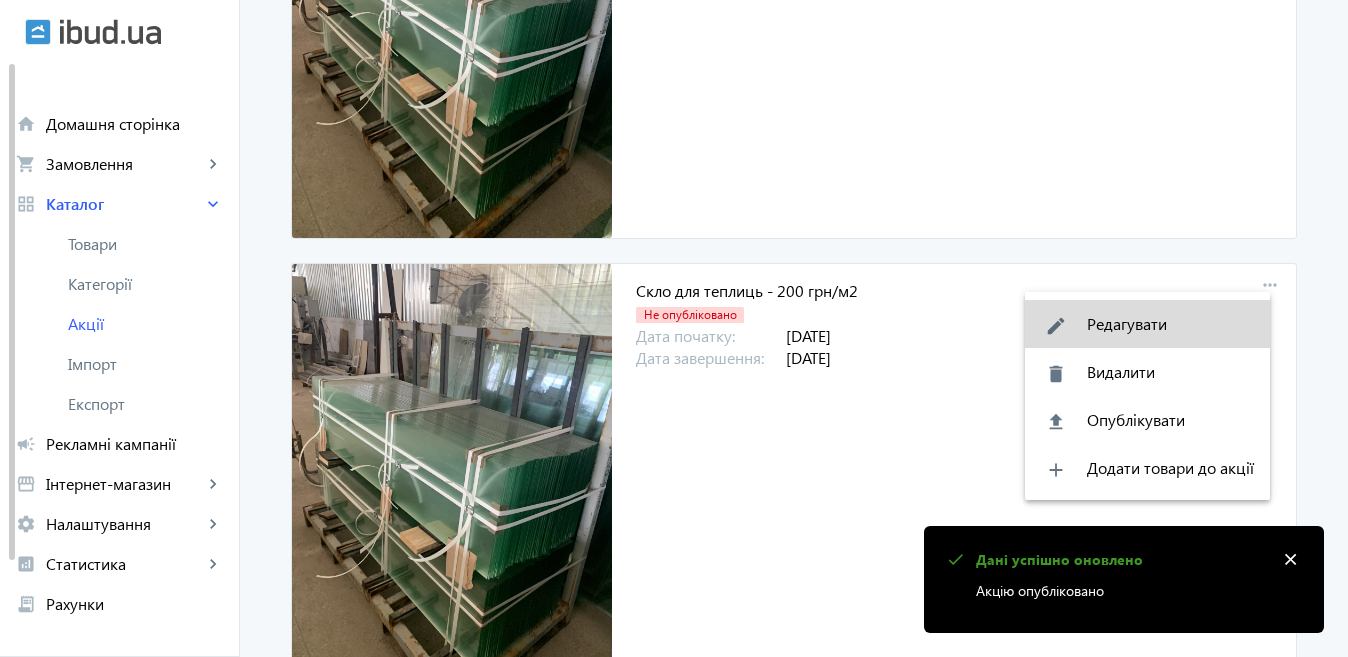 click on "edit Редагувати" at bounding box center (1147, 324) 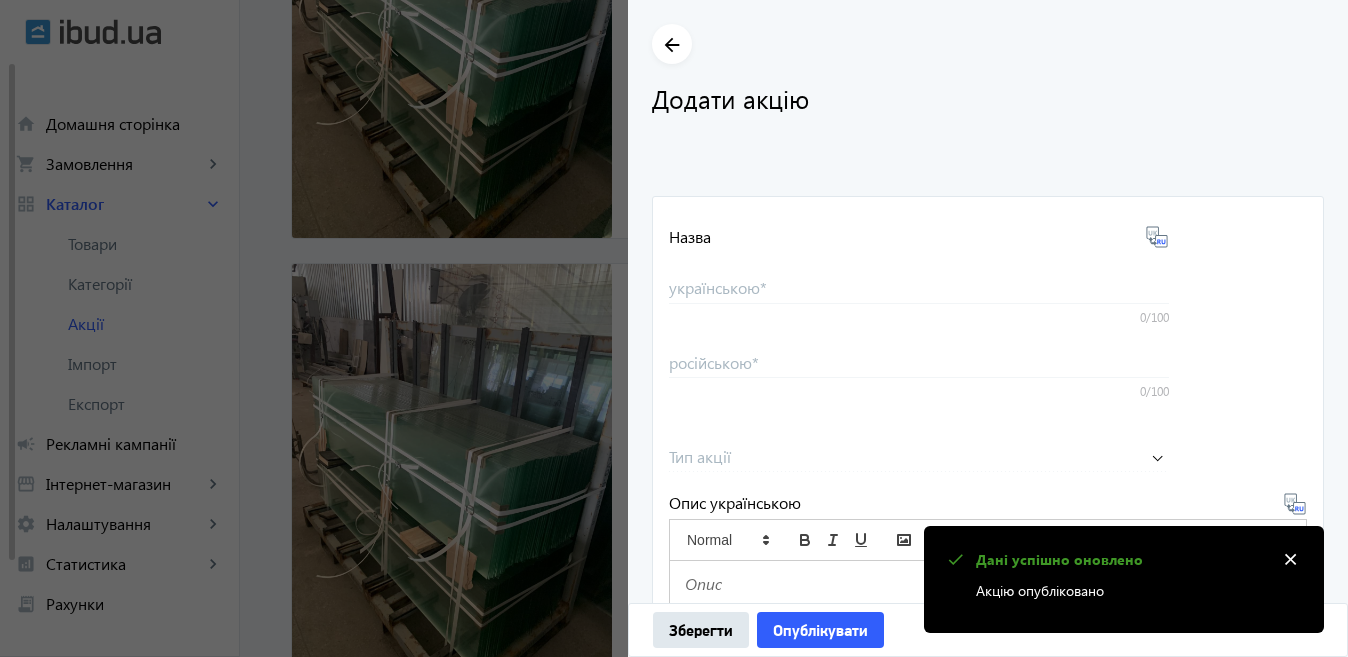 type on "Скло для теплиць - 200 грн/м2" 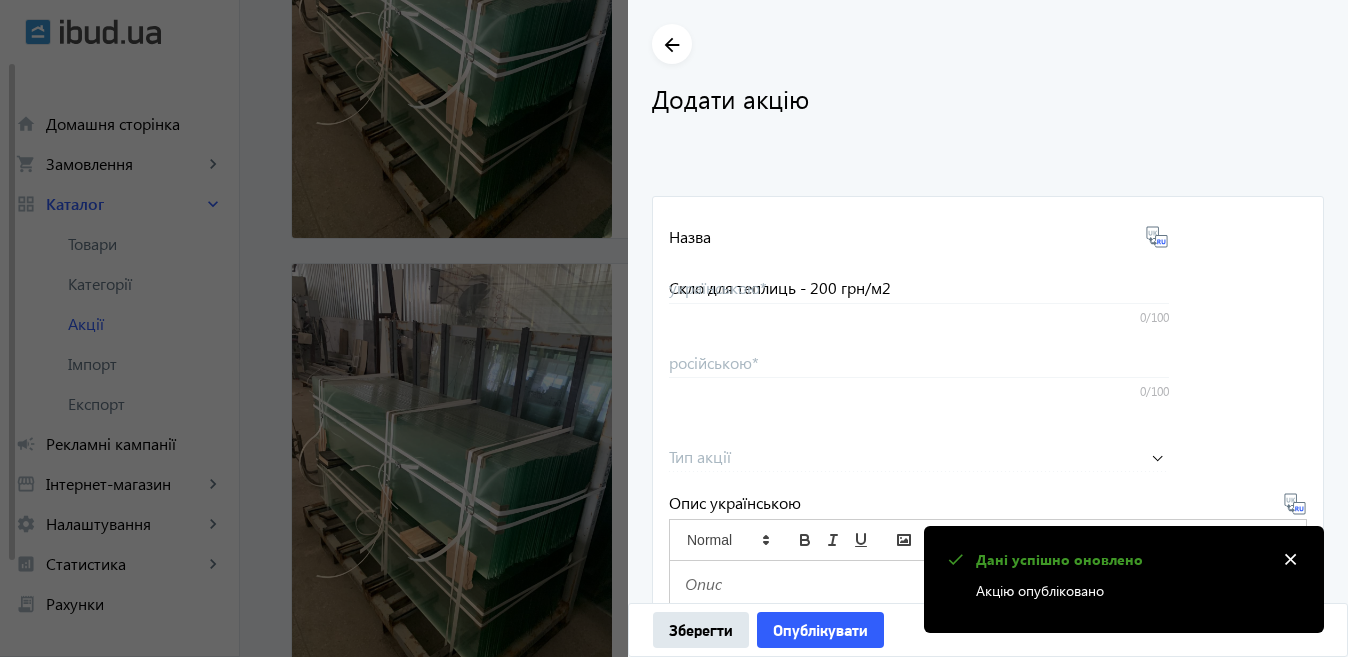 type on "Стекло для теплиц - 200 грн/м2" 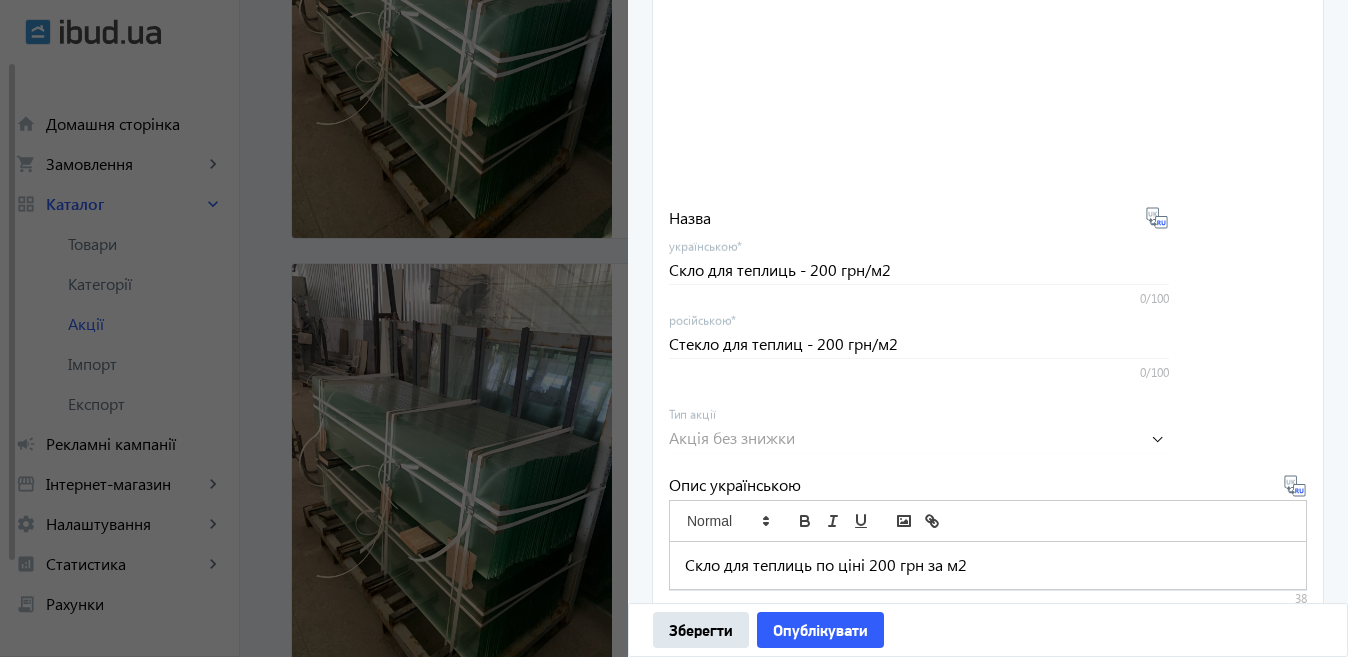 scroll, scrollTop: 691, scrollLeft: 0, axis: vertical 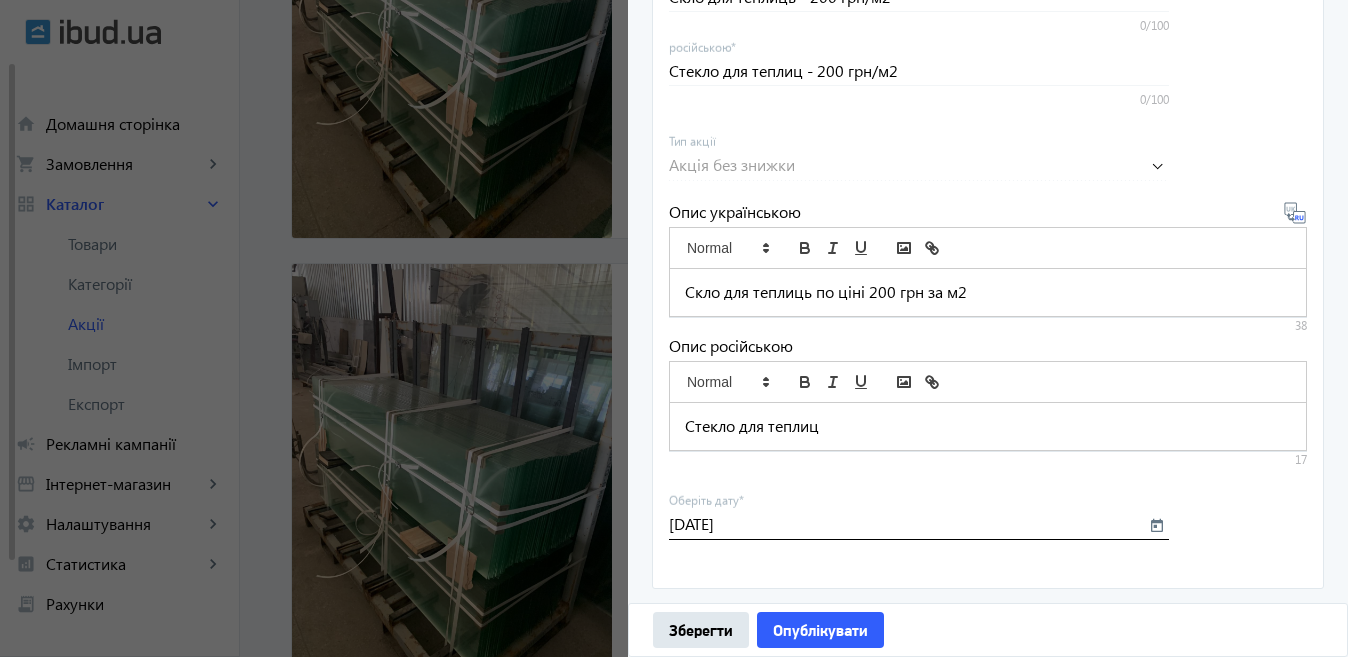 click 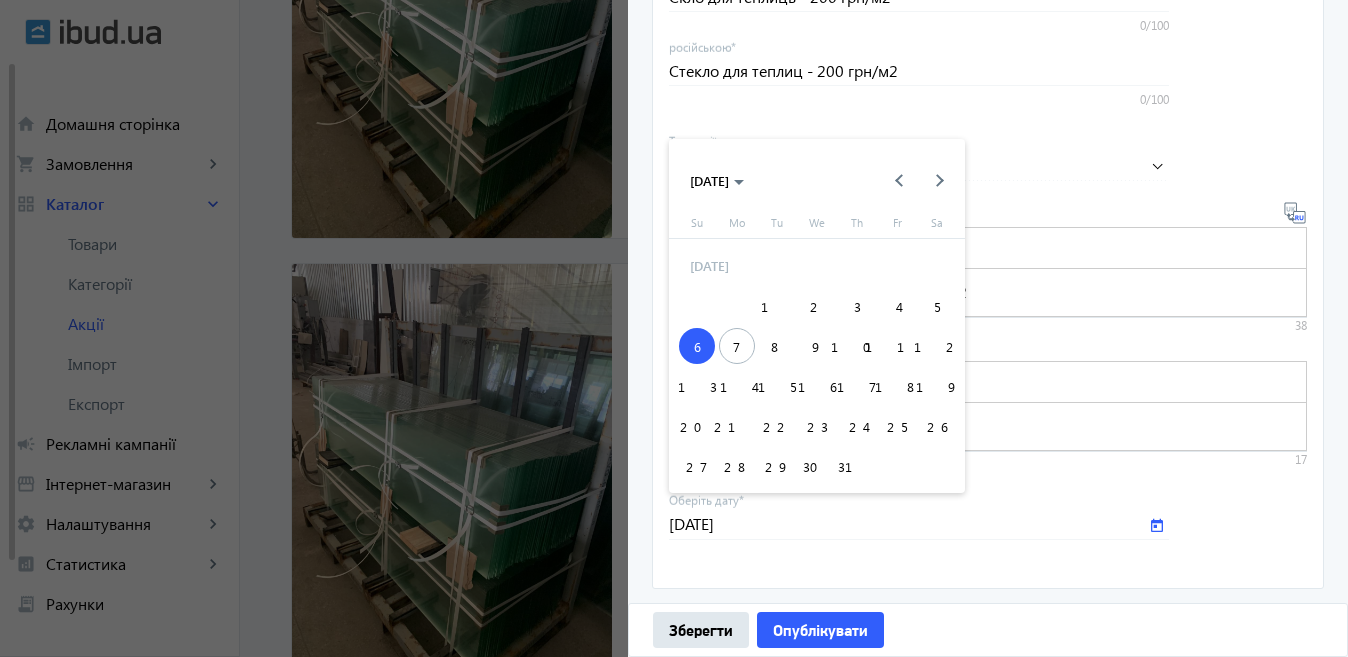 click on "9" at bounding box center (817, 346) 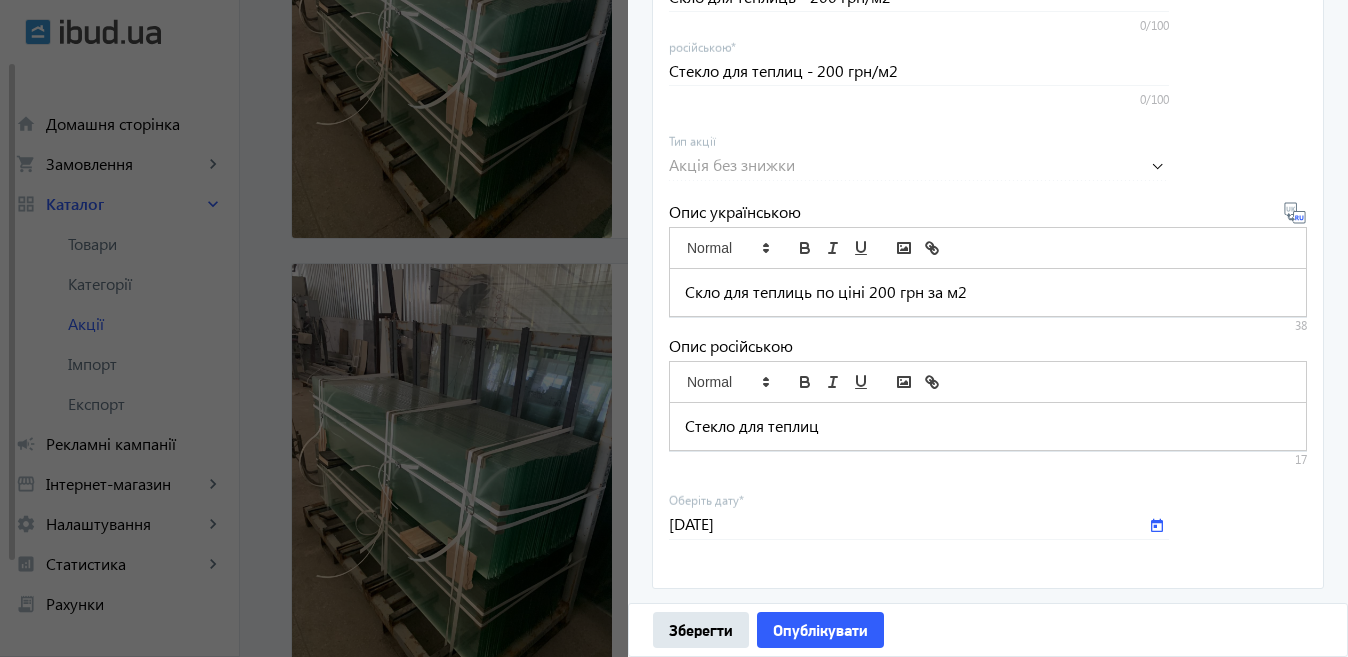 type on "[DATE]" 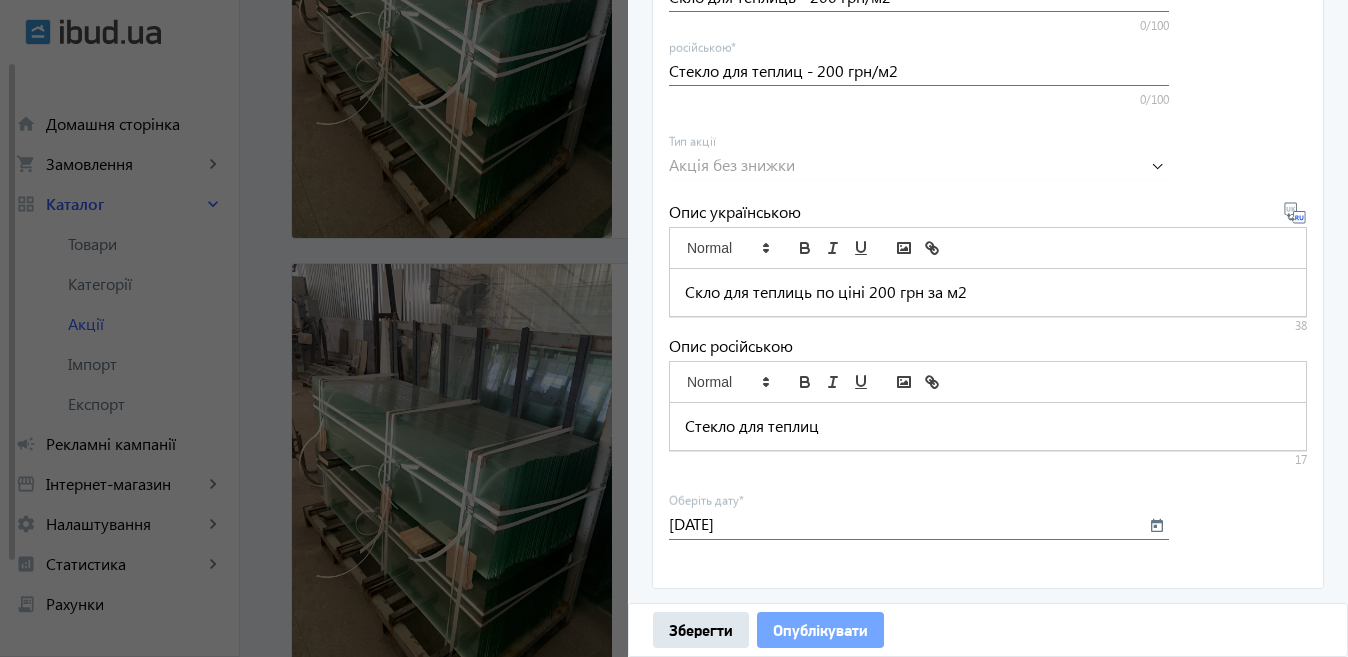 click on "Опублікувати" 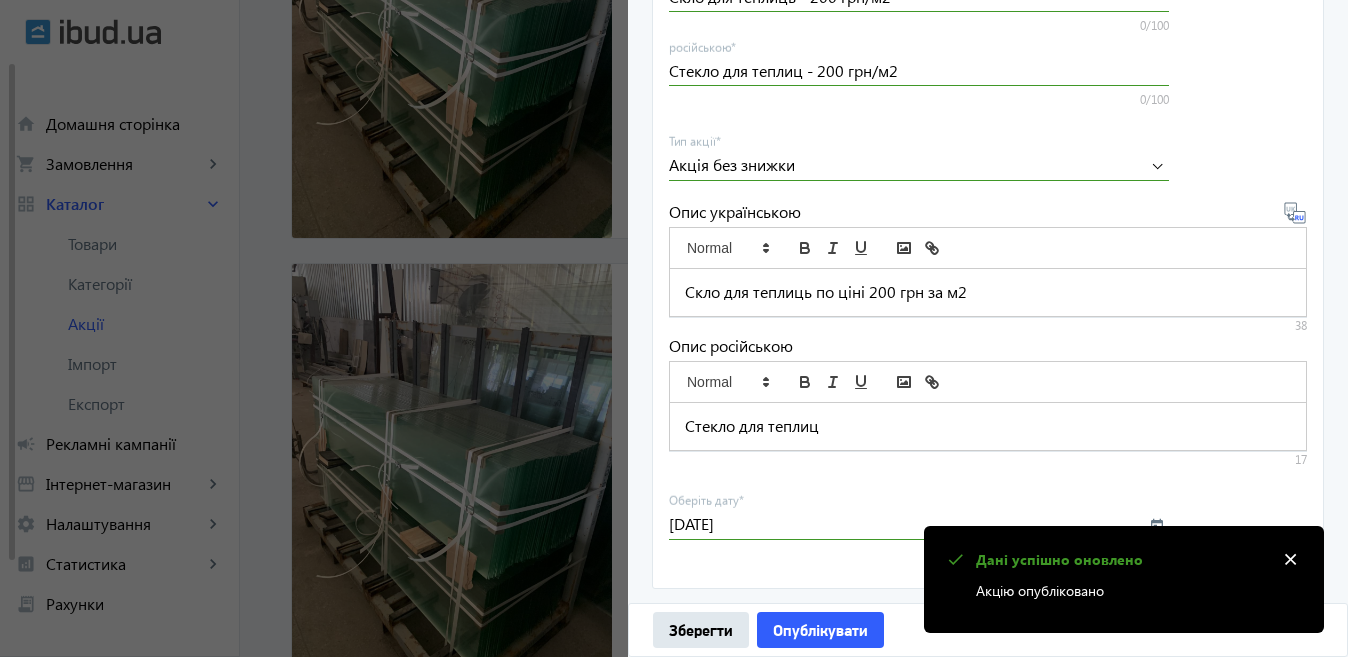 click 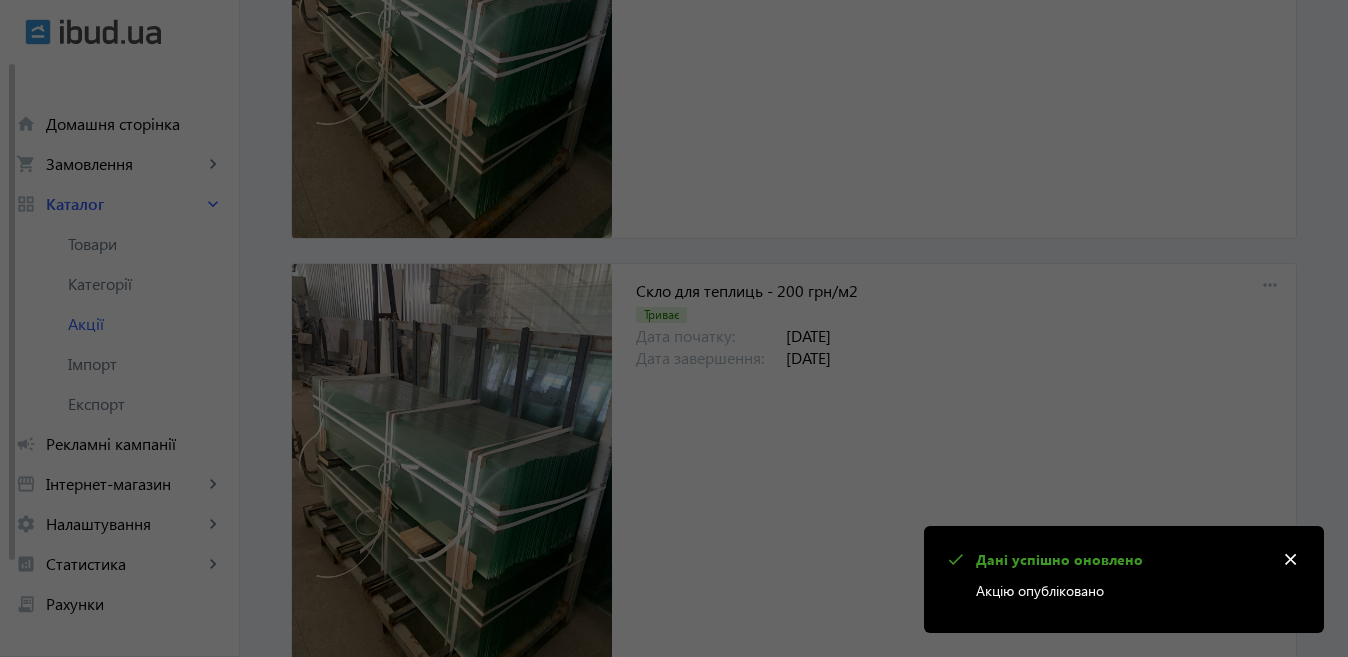 scroll, scrollTop: 0, scrollLeft: 0, axis: both 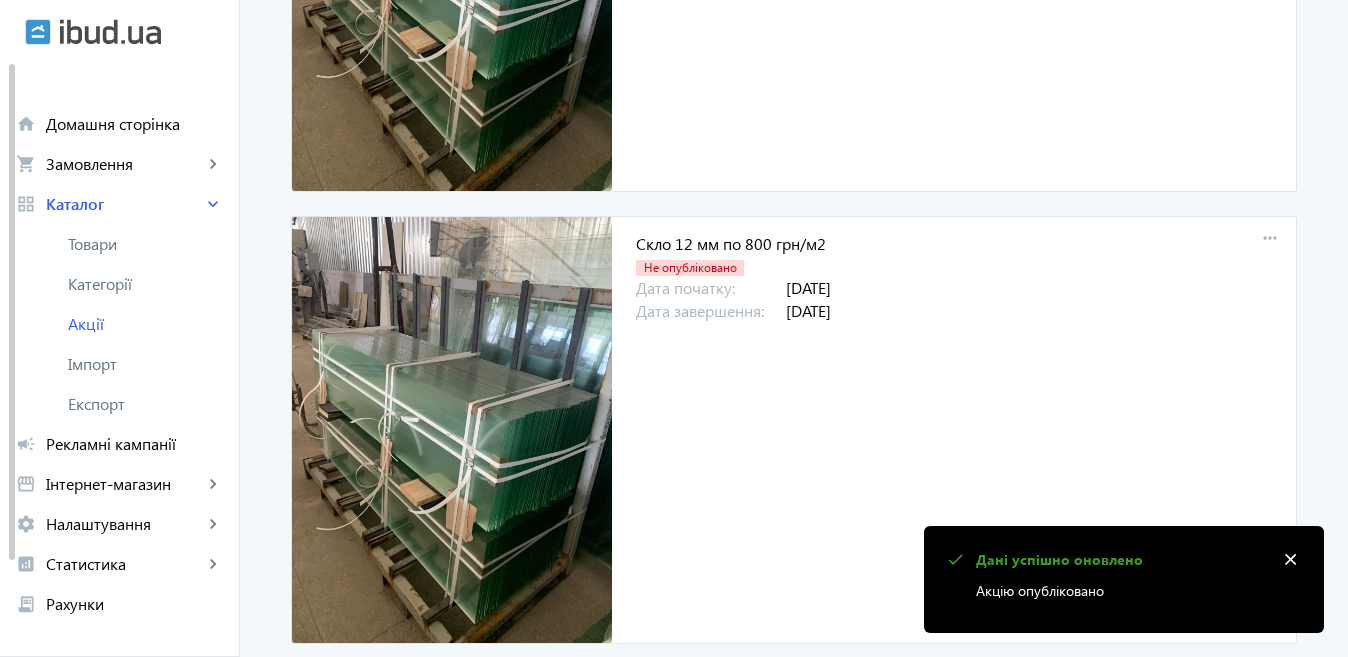 click on "more_horiz" at bounding box center [1270, 239] 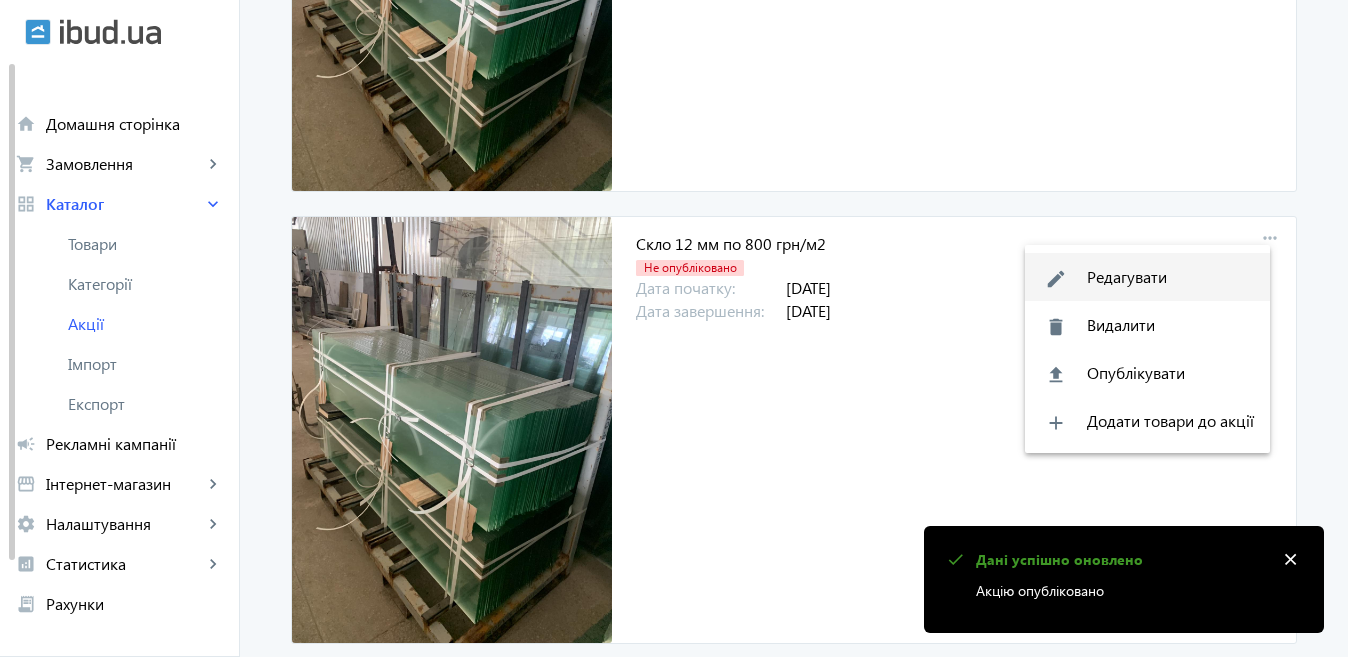 click on "edit Редагувати" at bounding box center [1147, 277] 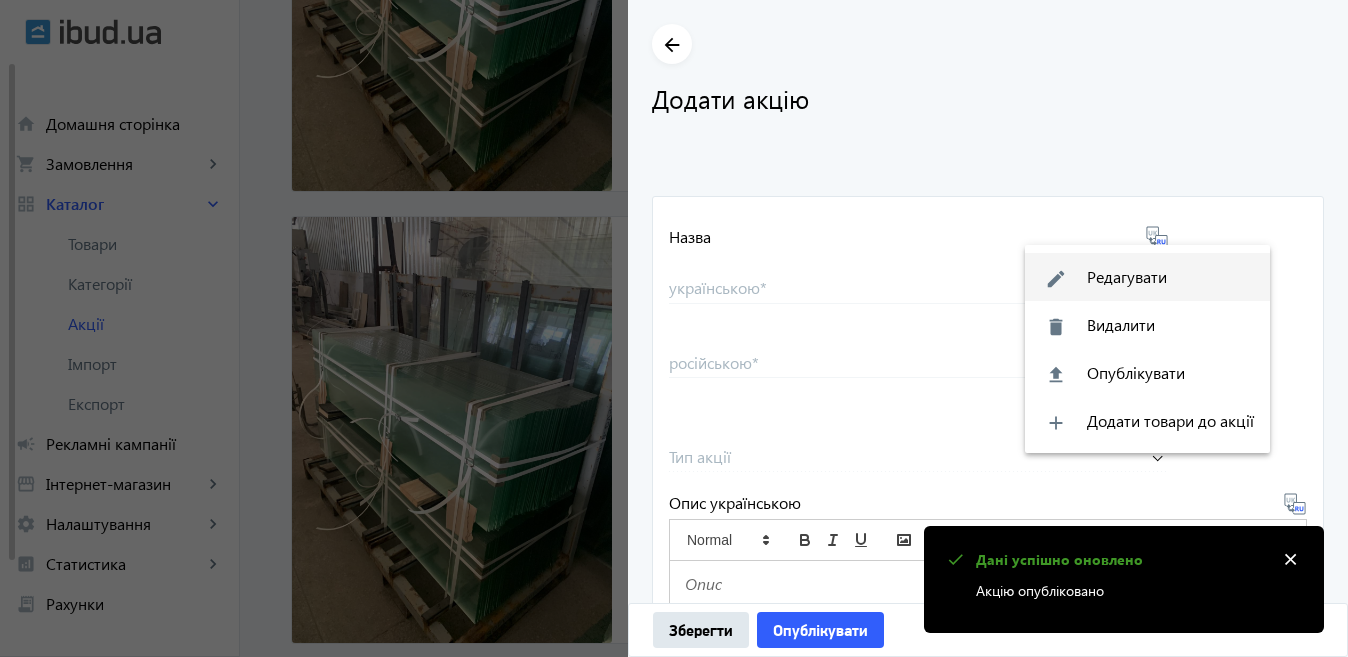 type on "Скло 12 мм по 800 грн/м2" 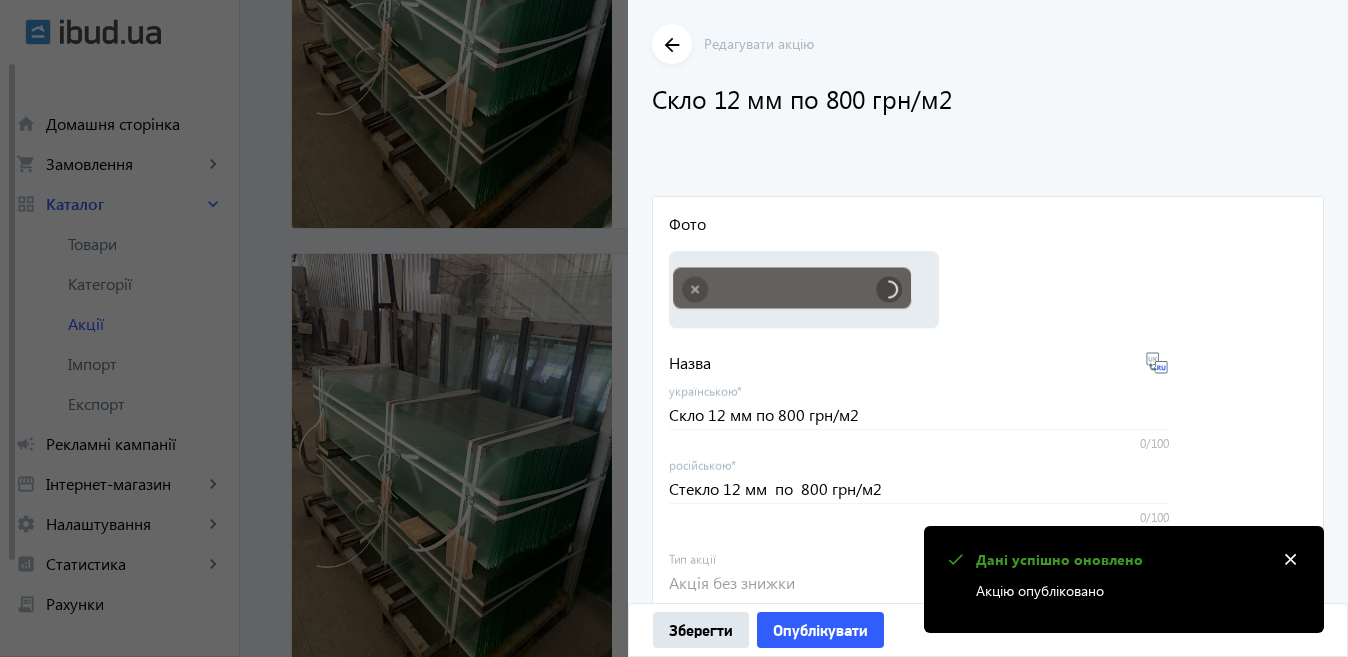 scroll, scrollTop: 2808, scrollLeft: 0, axis: vertical 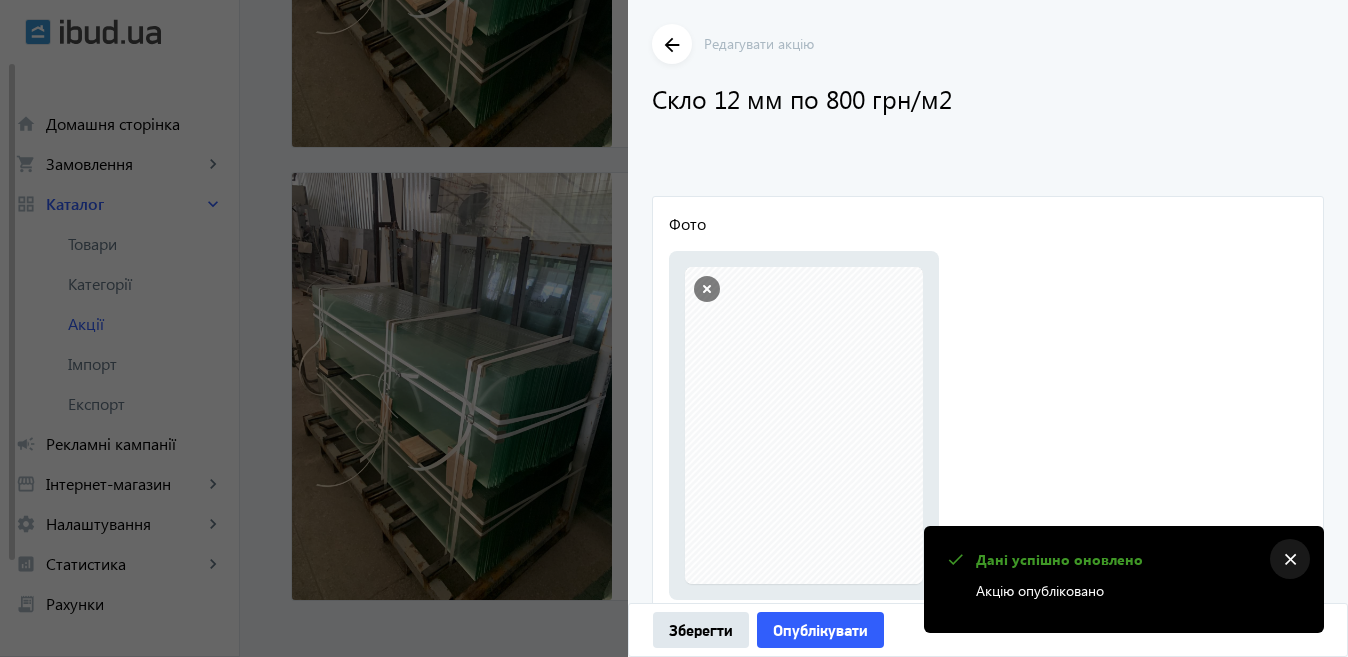 click on "close" at bounding box center [1290, 560] 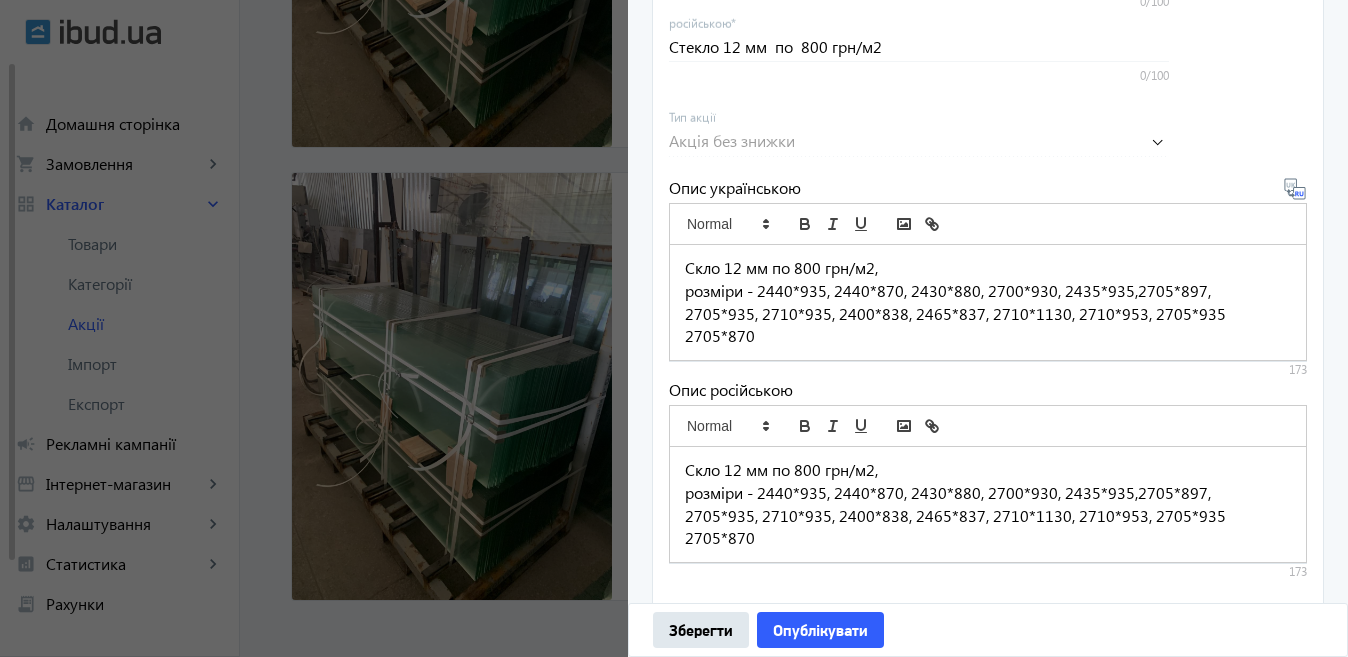 scroll, scrollTop: 827, scrollLeft: 0, axis: vertical 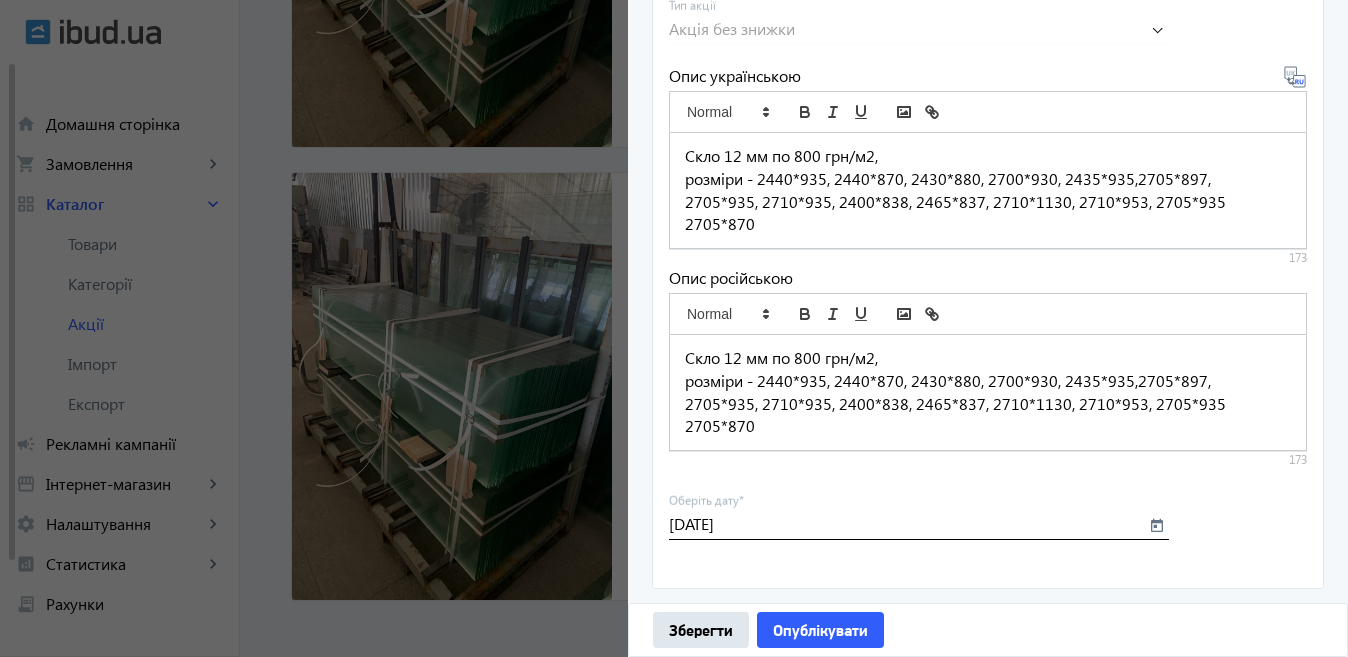 click 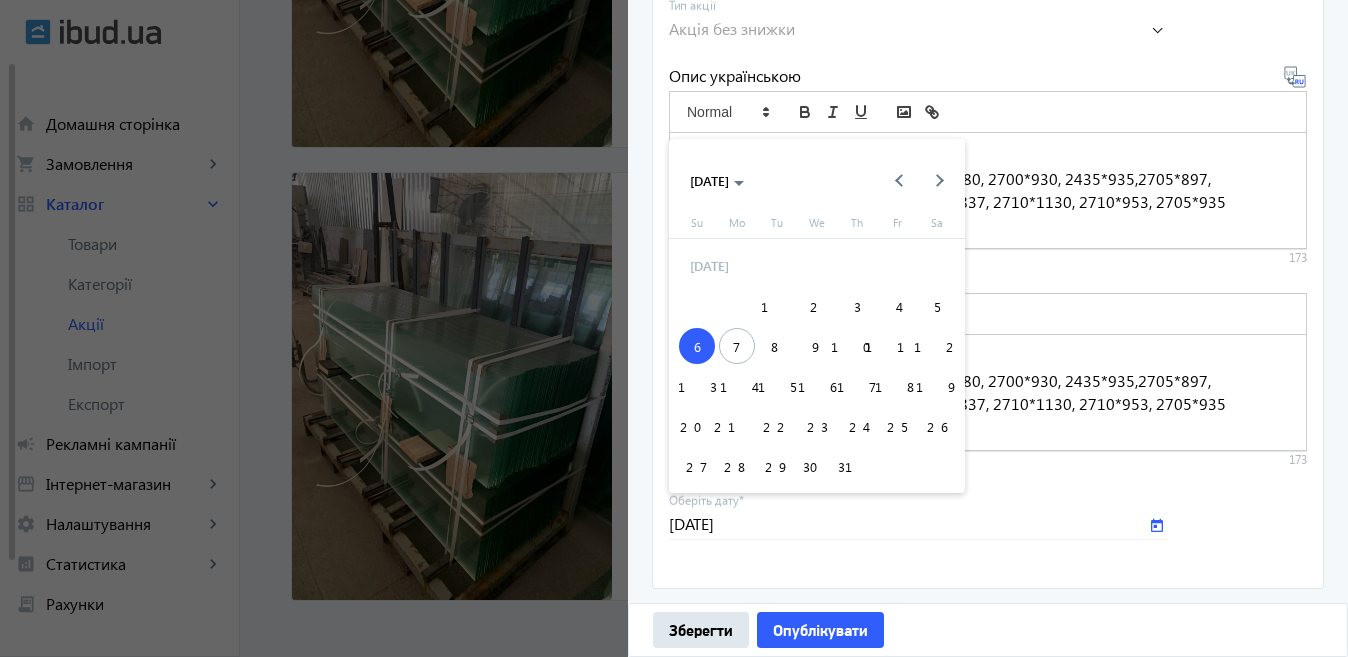 click on "9" at bounding box center (817, 346) 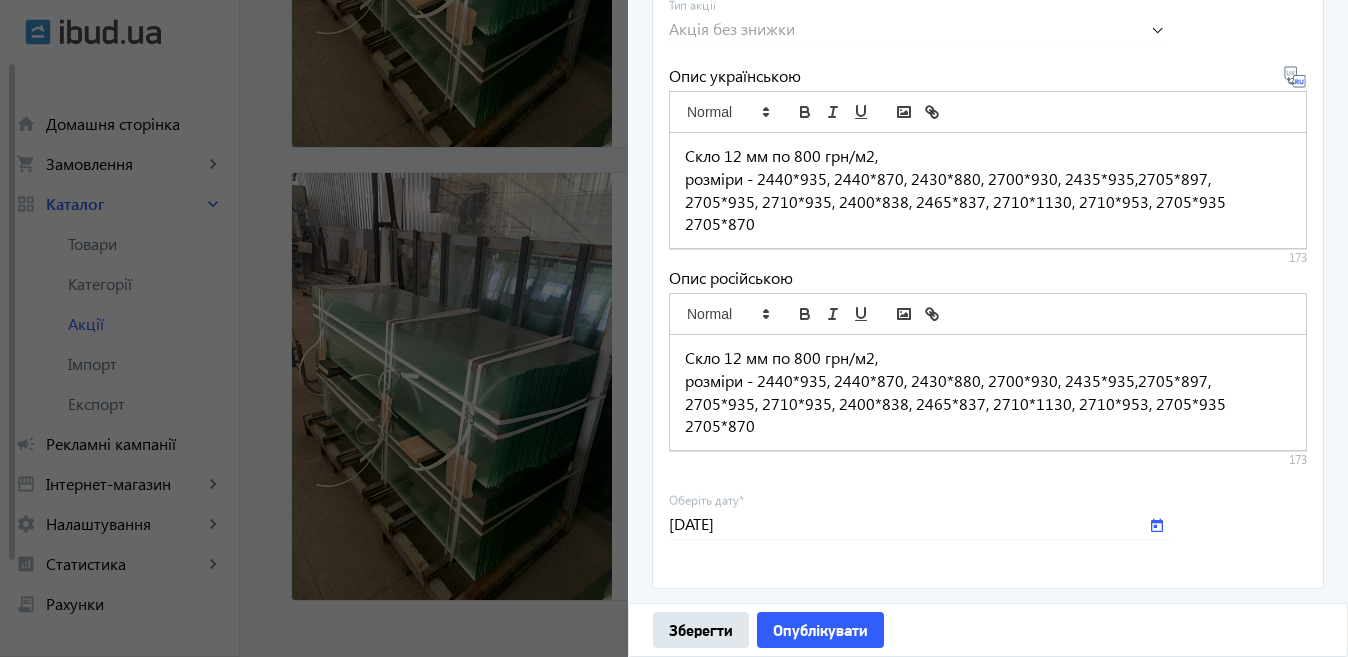 type on "[DATE]" 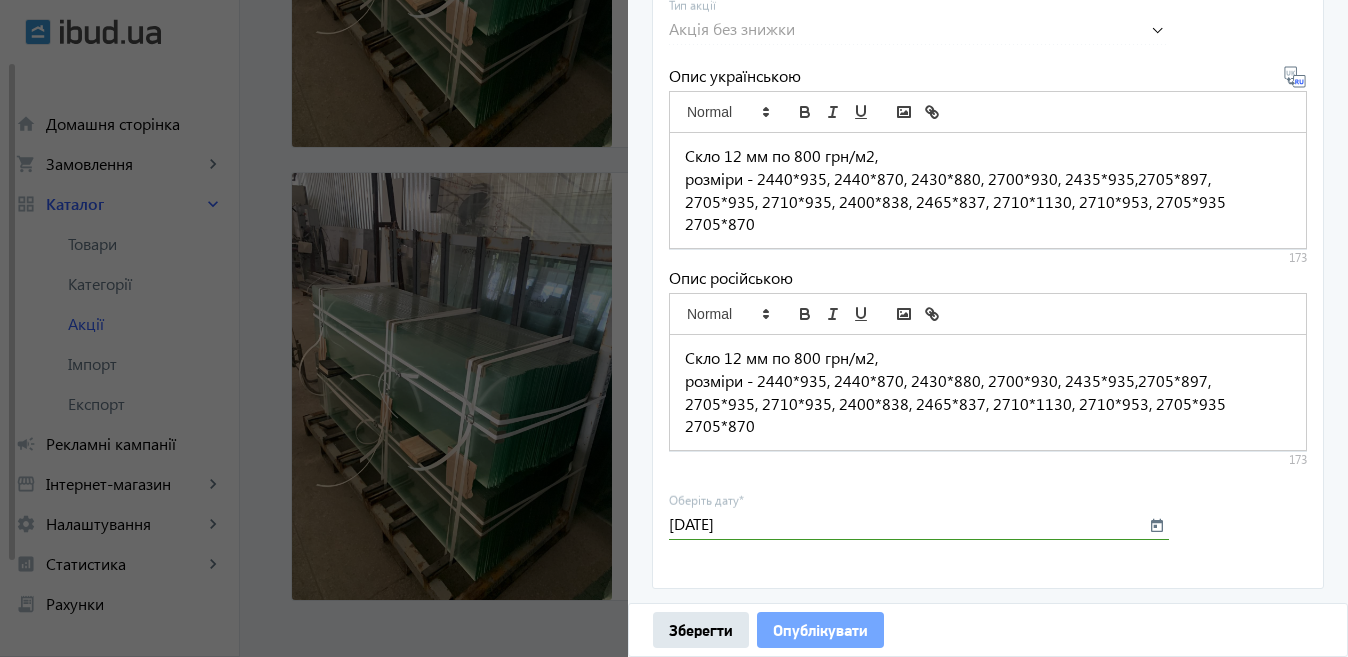 click on "Опублікувати" 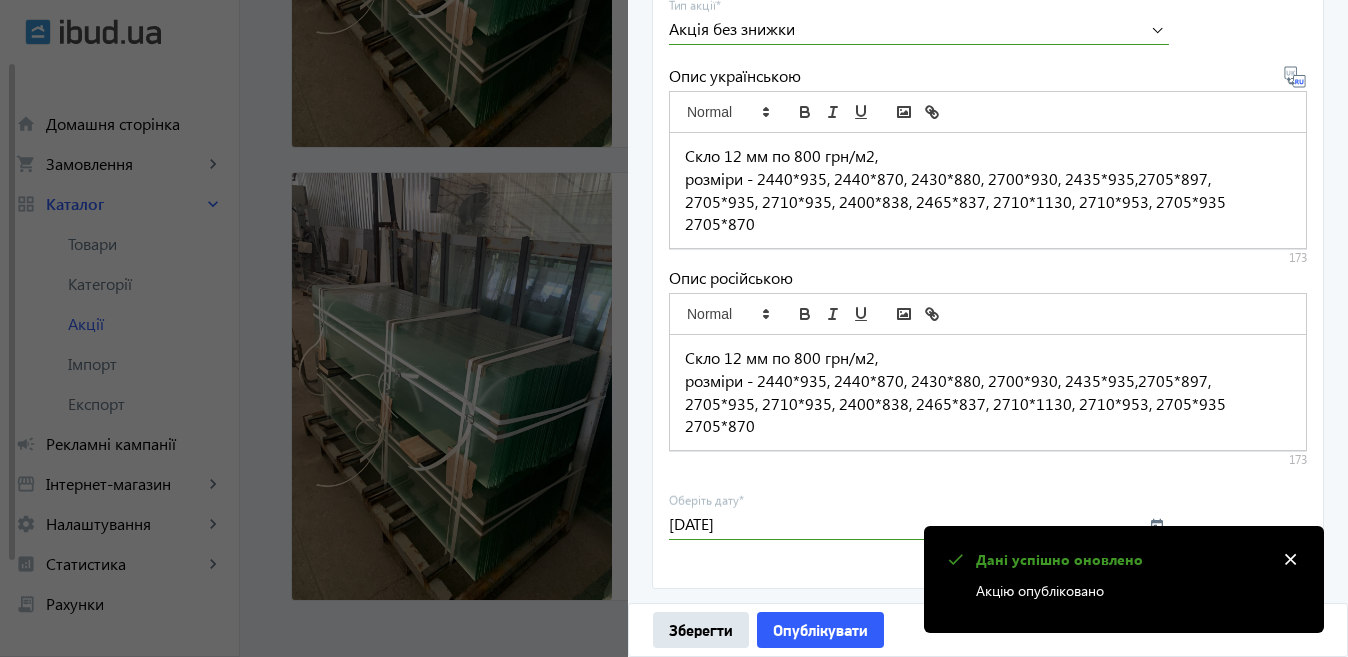 click 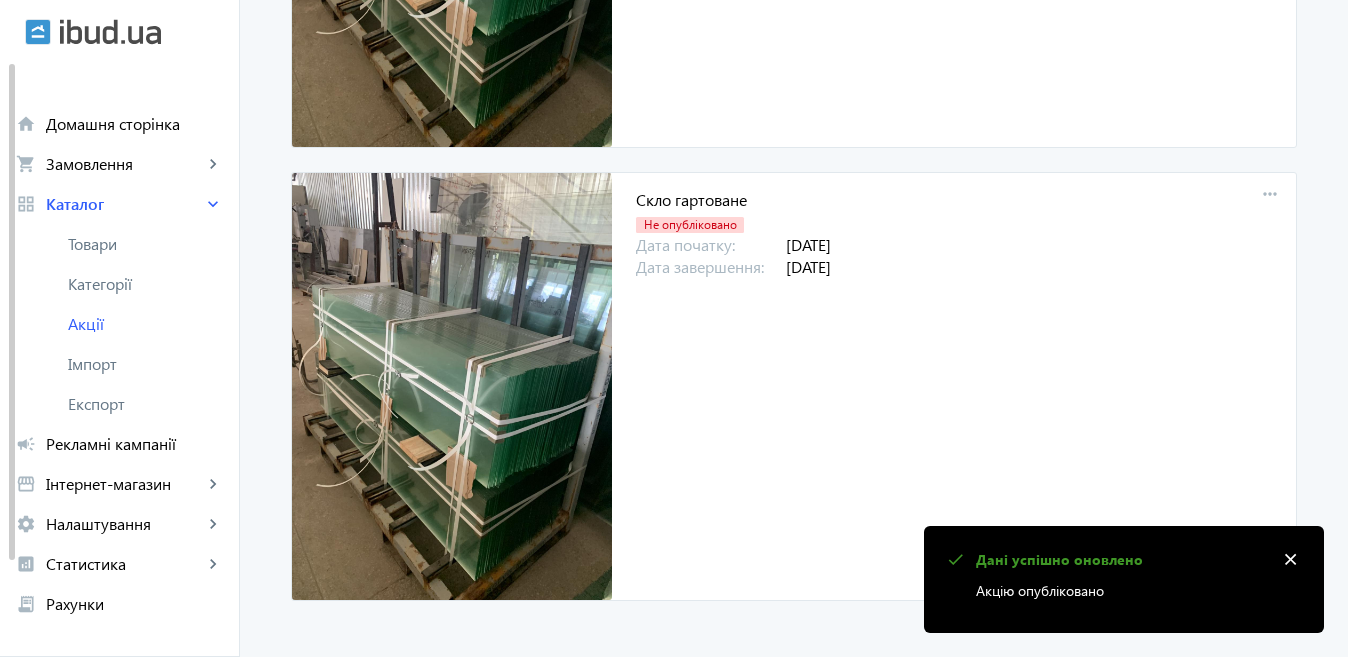 scroll, scrollTop: 2218, scrollLeft: 0, axis: vertical 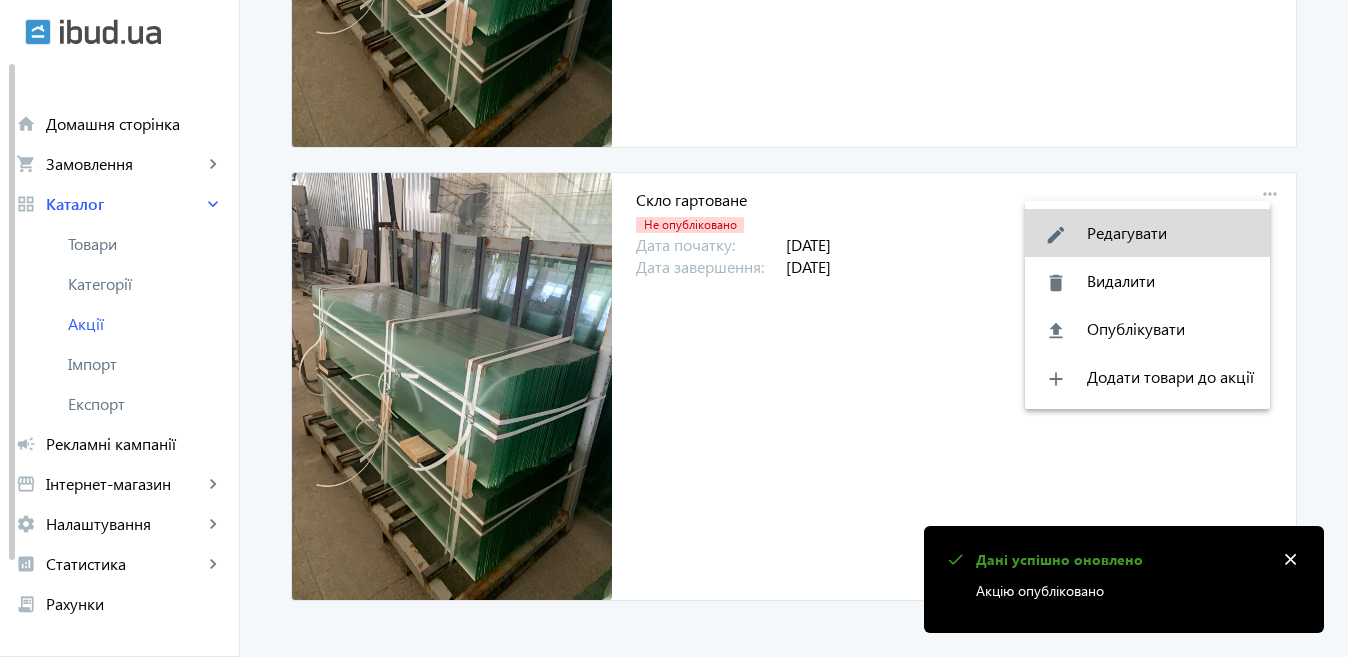 click on "edit Редагувати" at bounding box center [1147, 233] 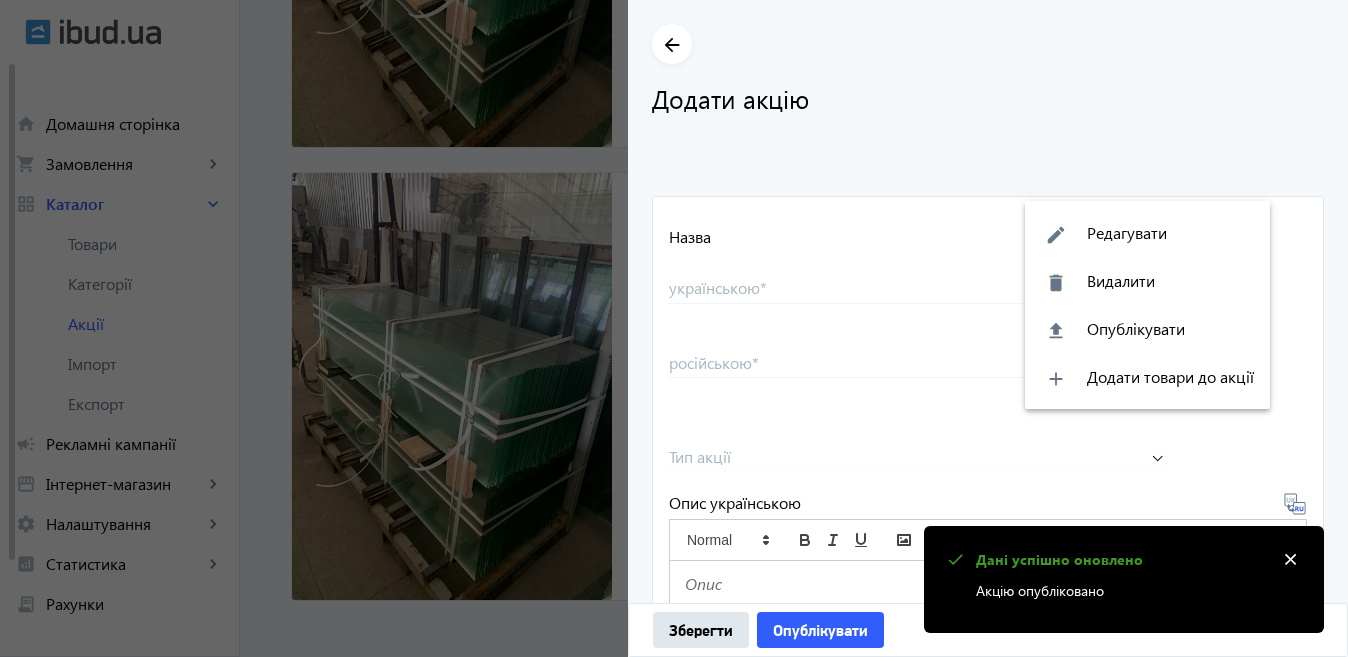 type on "Скло гартоване" 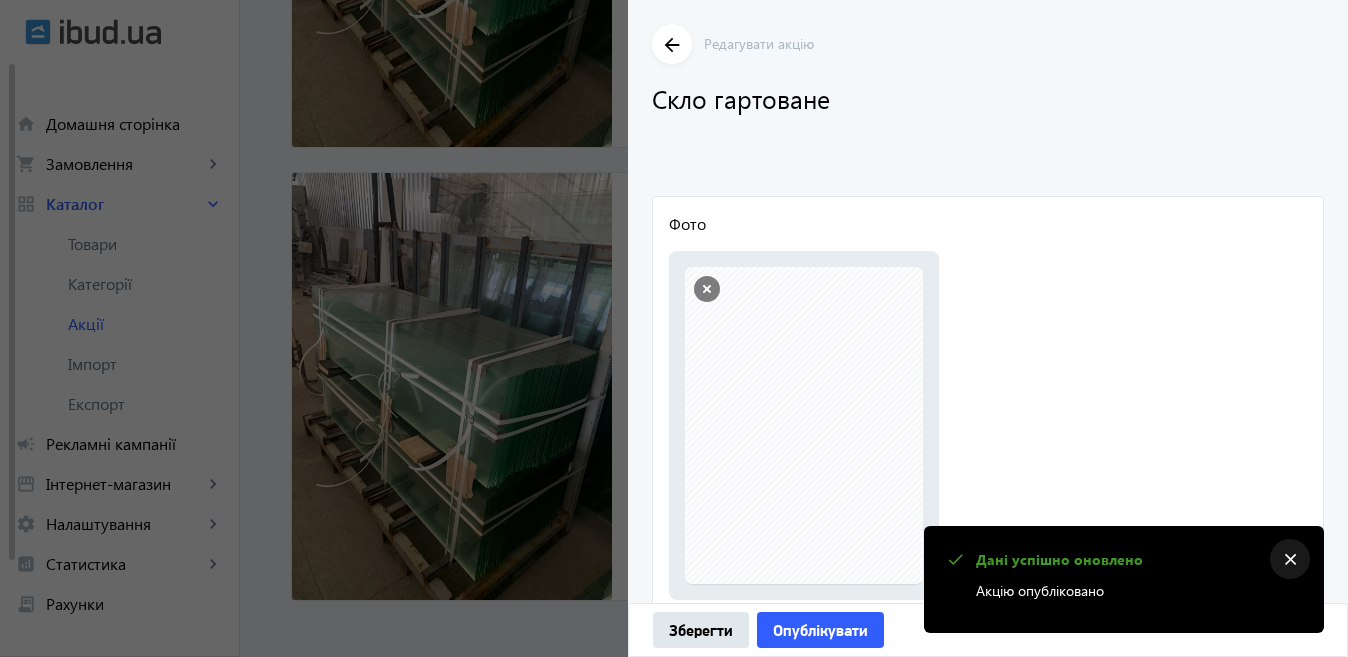 click on "close" at bounding box center (1290, 560) 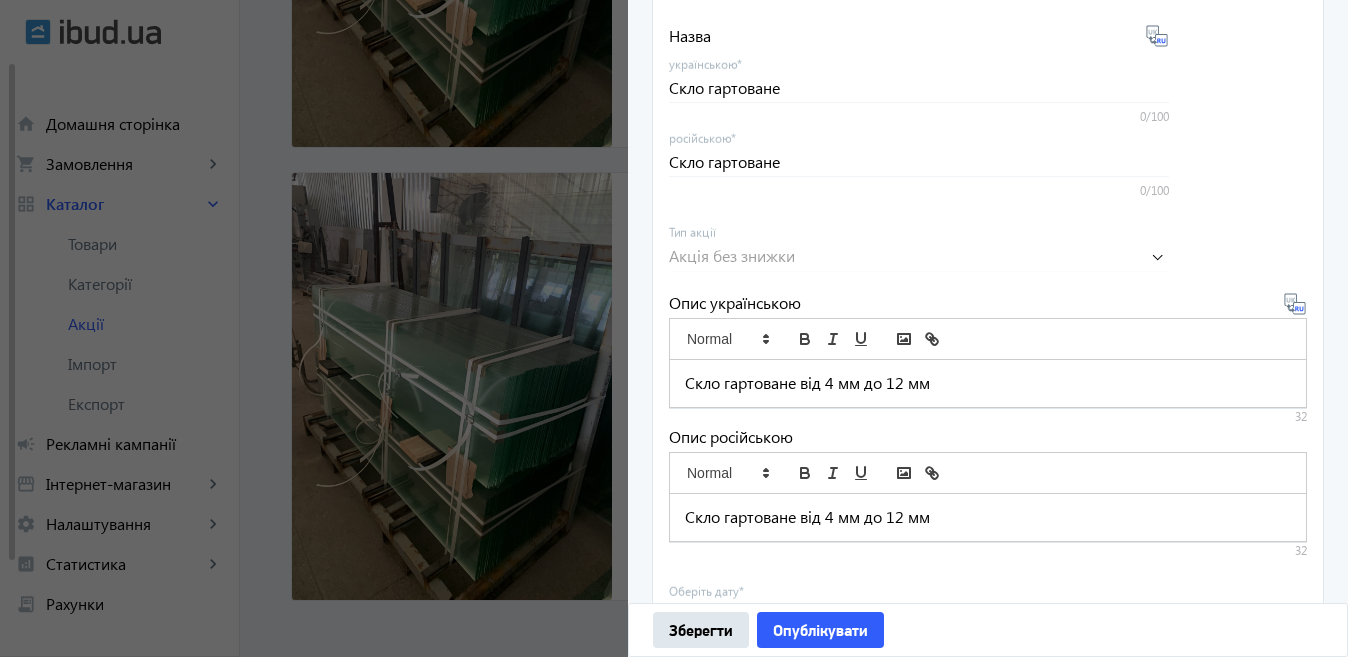 scroll, scrollTop: 691, scrollLeft: 0, axis: vertical 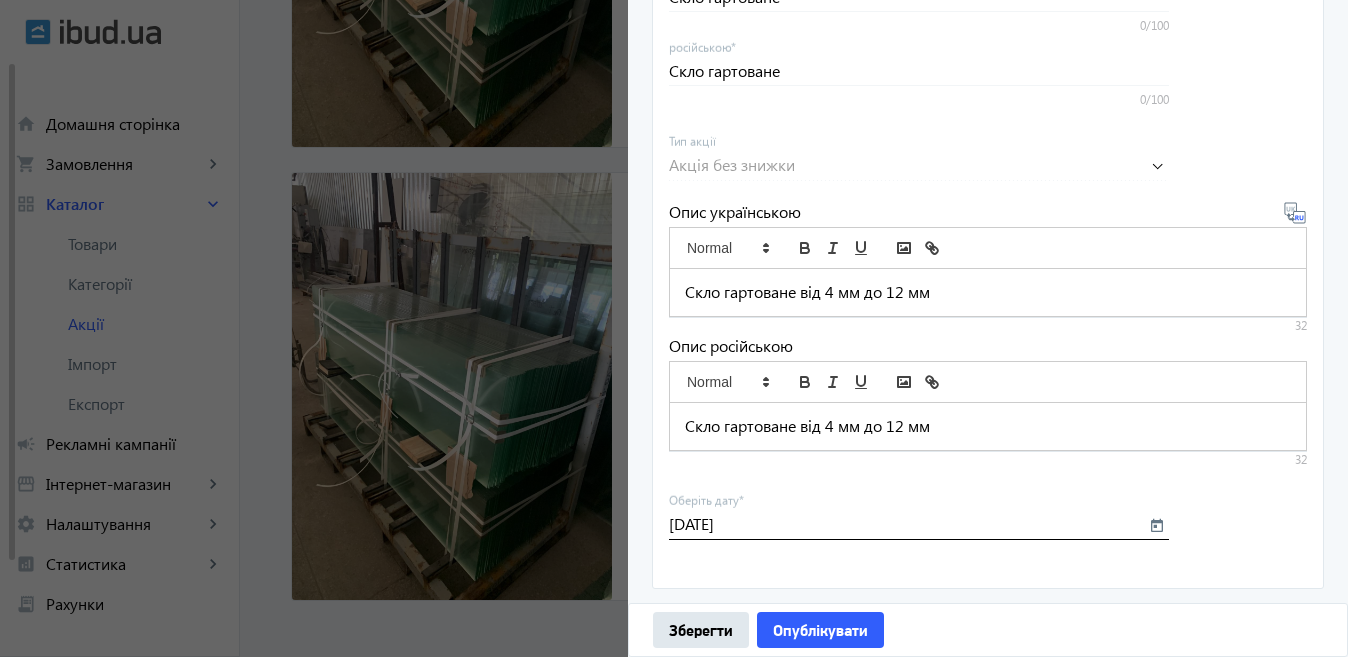 click 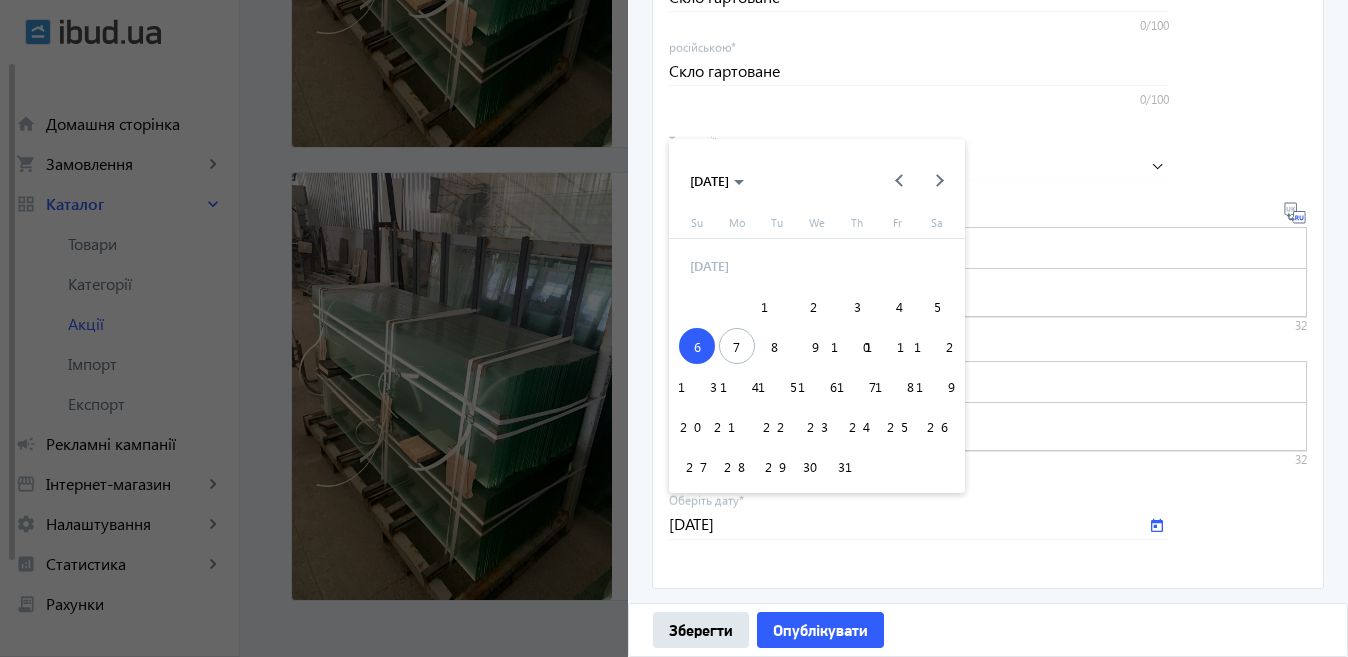 click on "9" at bounding box center (817, 346) 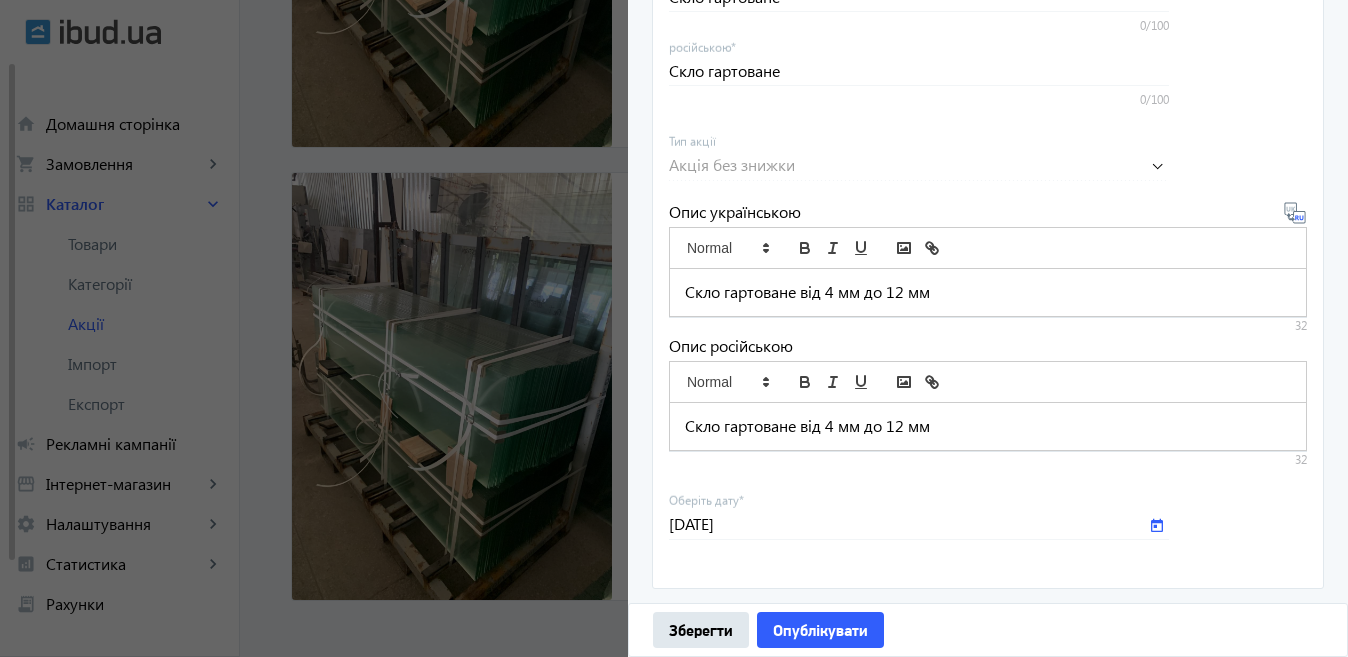 type on "[DATE]" 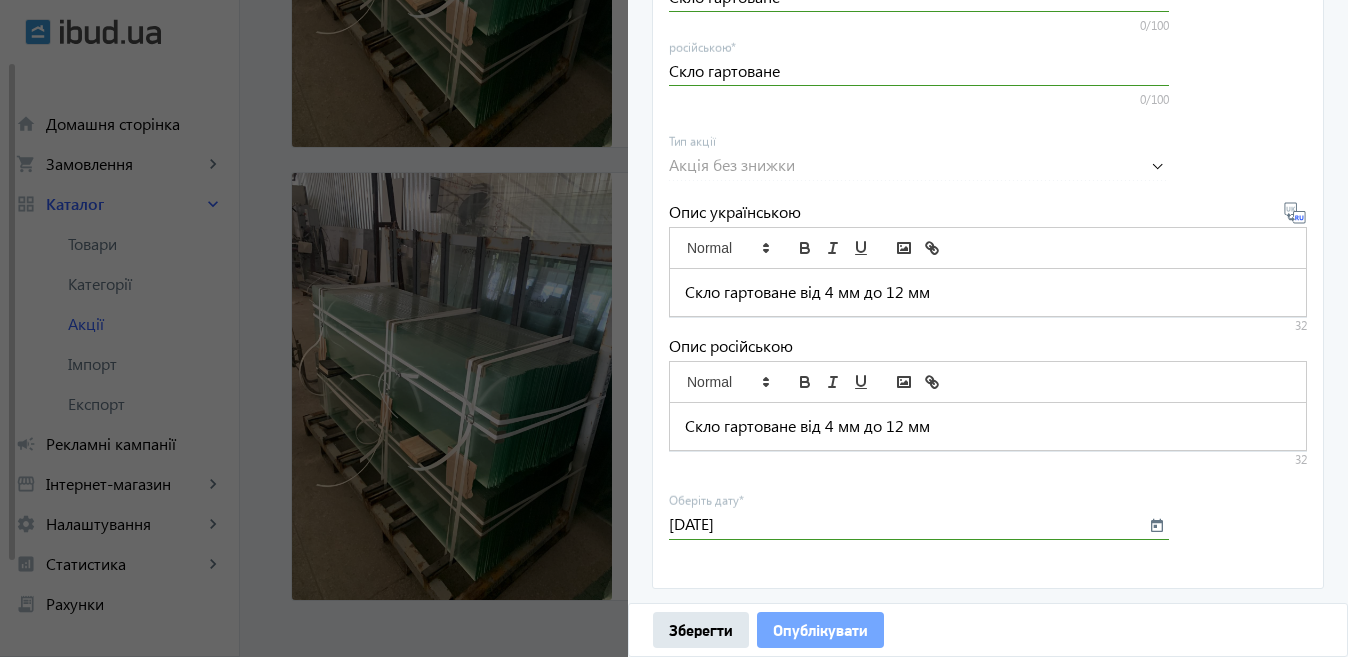 click on "Опублікувати" 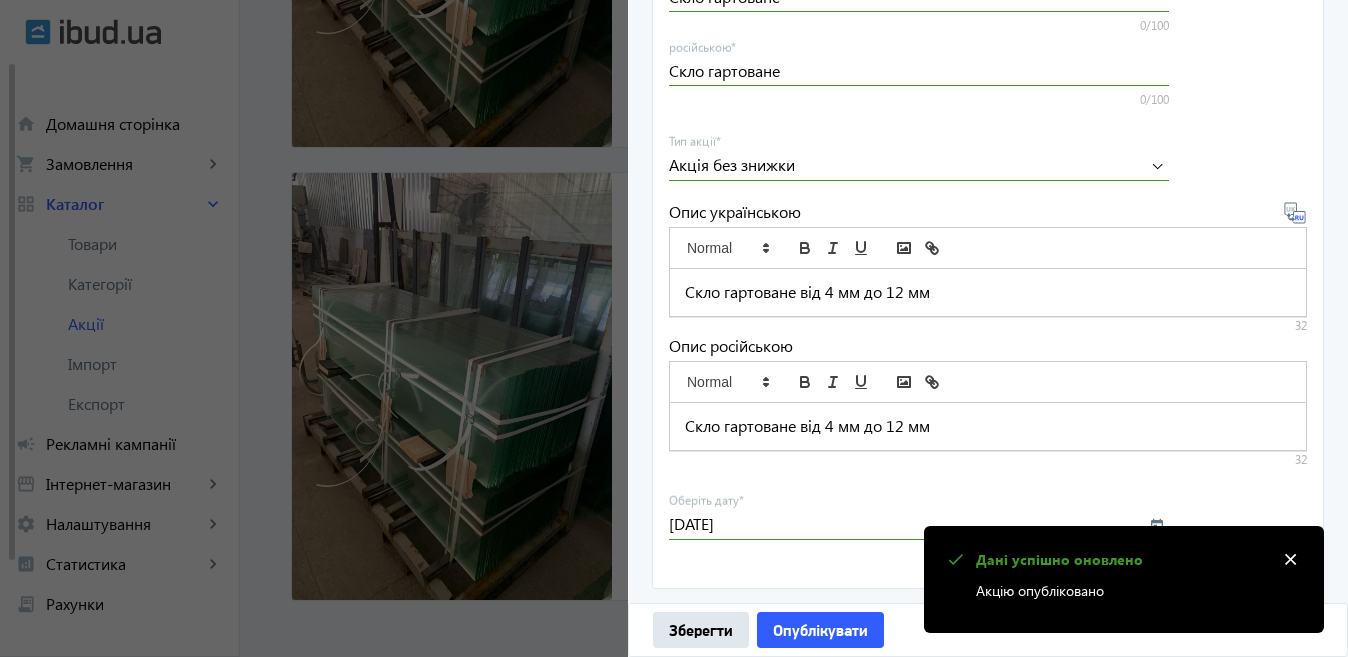 click 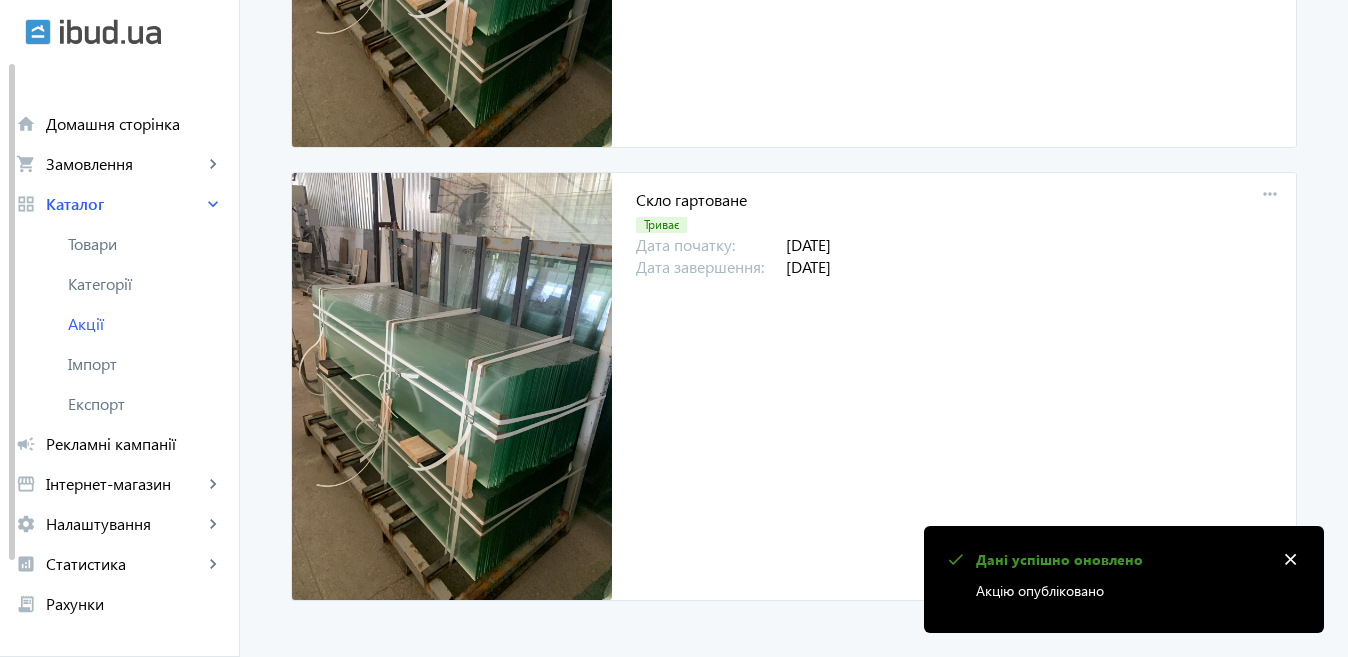 scroll, scrollTop: 0, scrollLeft: 0, axis: both 